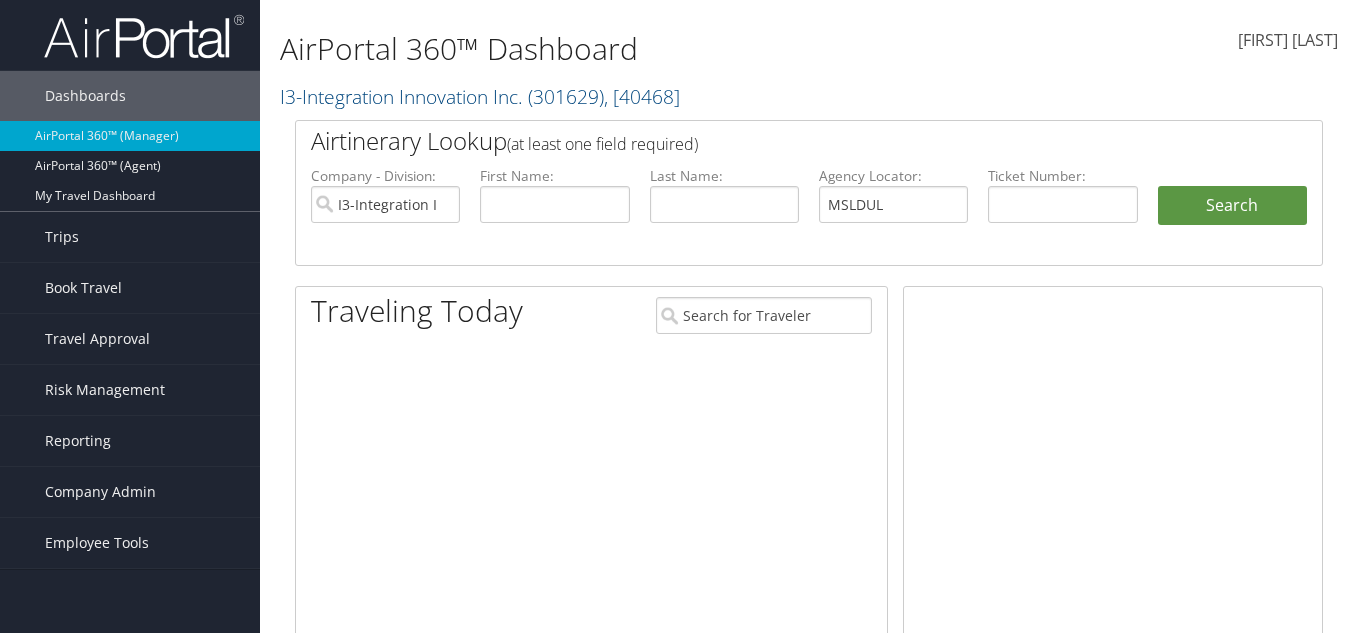 scroll, scrollTop: 0, scrollLeft: 0, axis: both 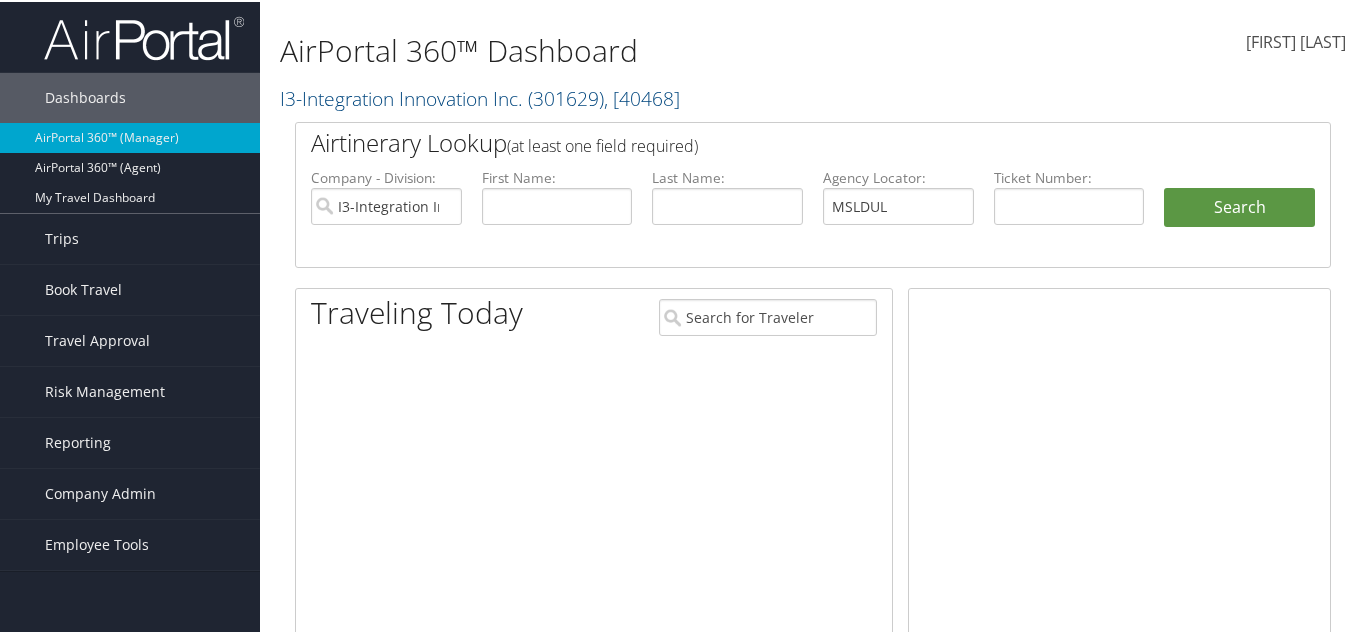 type on "MSLDUL" 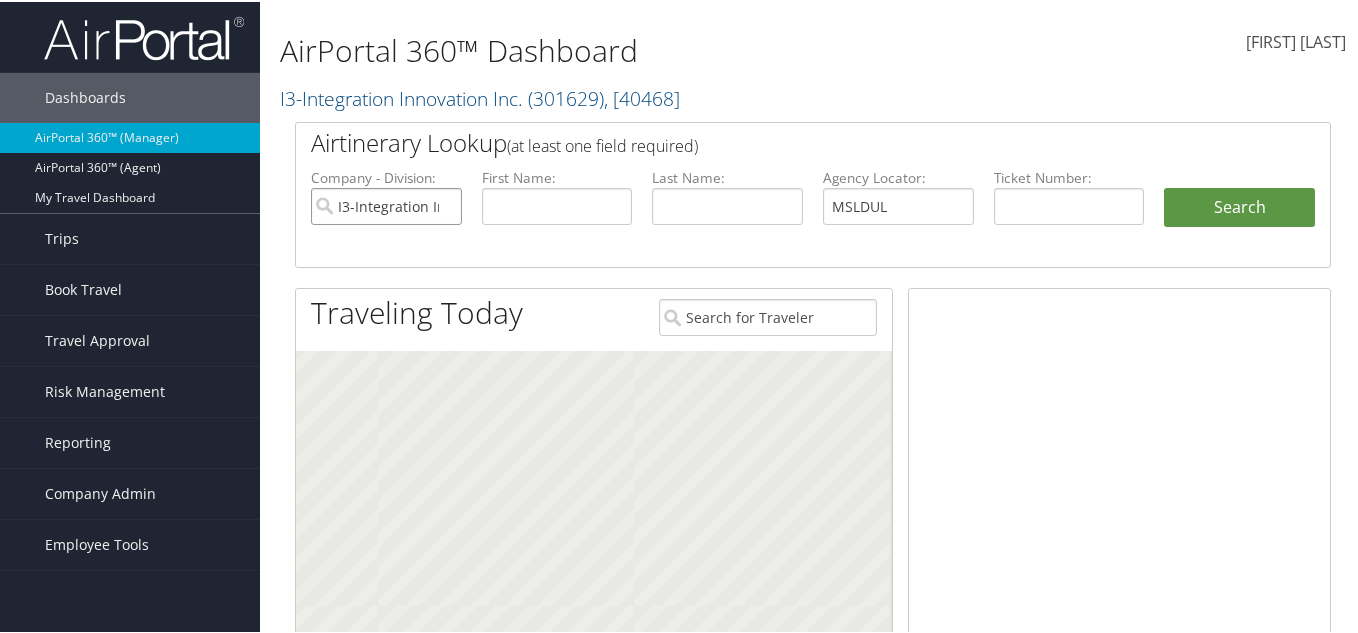 click on "I3-Integration Innovation Inc." at bounding box center (386, 204) 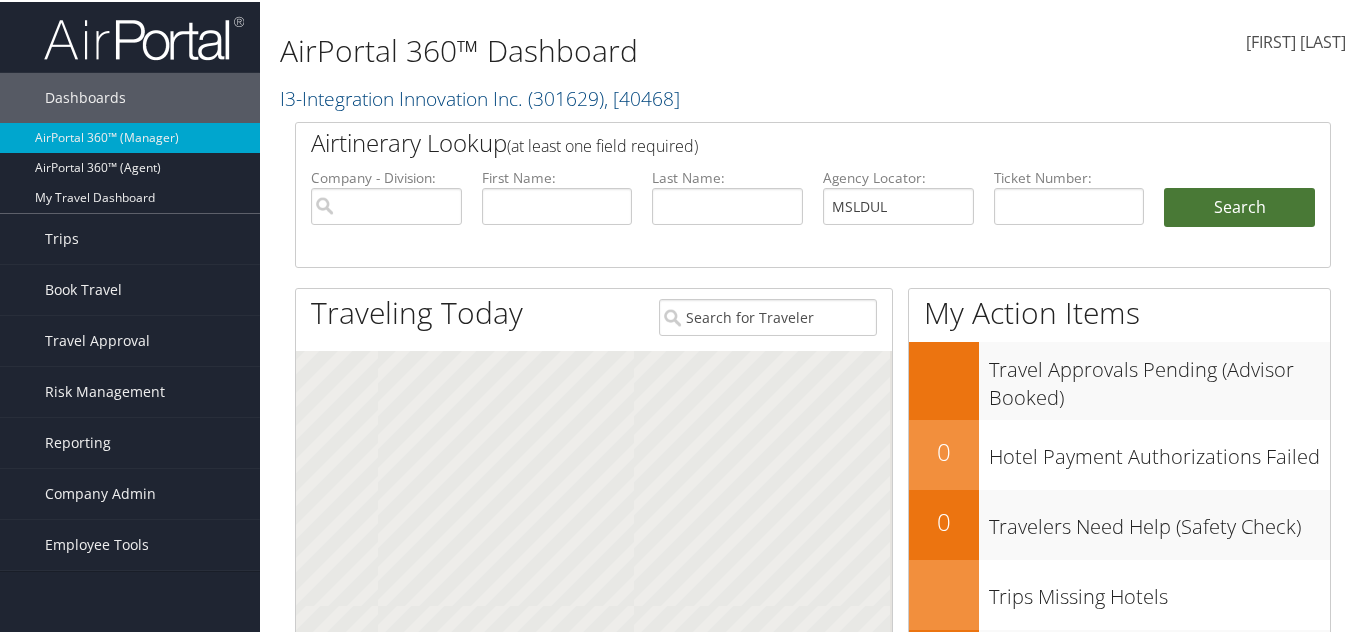 click on "Search" at bounding box center [1239, 206] 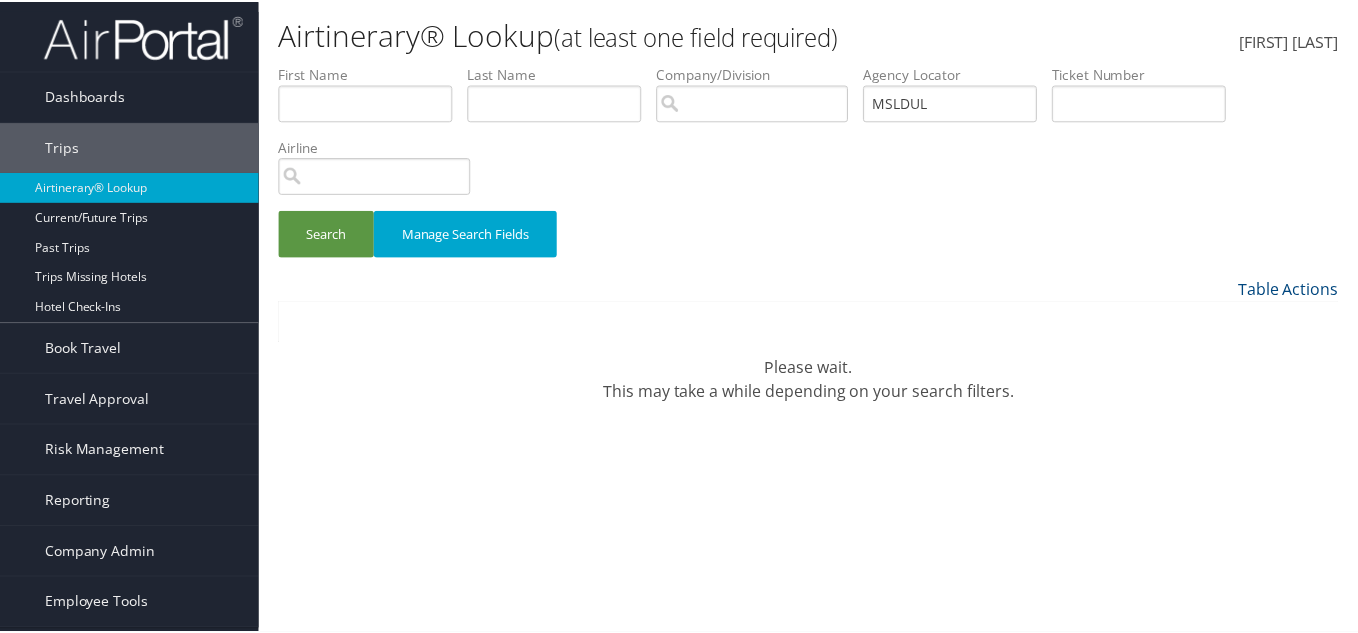 scroll, scrollTop: 0, scrollLeft: 0, axis: both 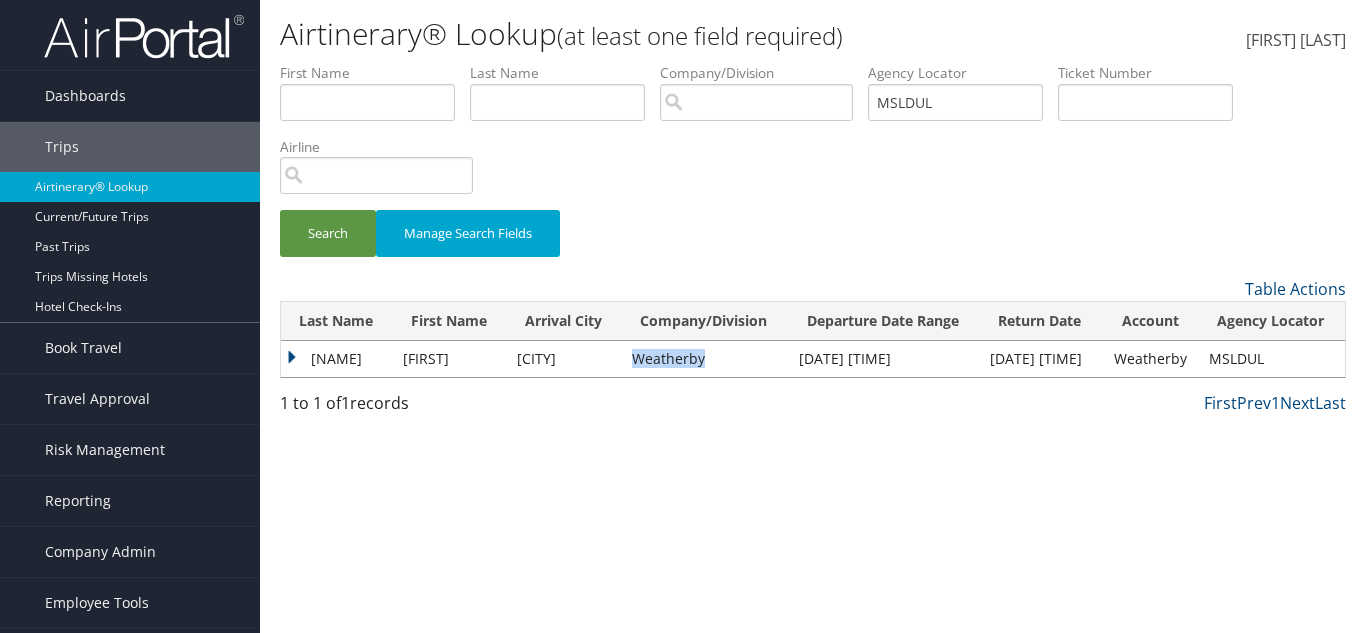 drag, startPoint x: 614, startPoint y: 348, endPoint x: 695, endPoint y: 339, distance: 81.49847 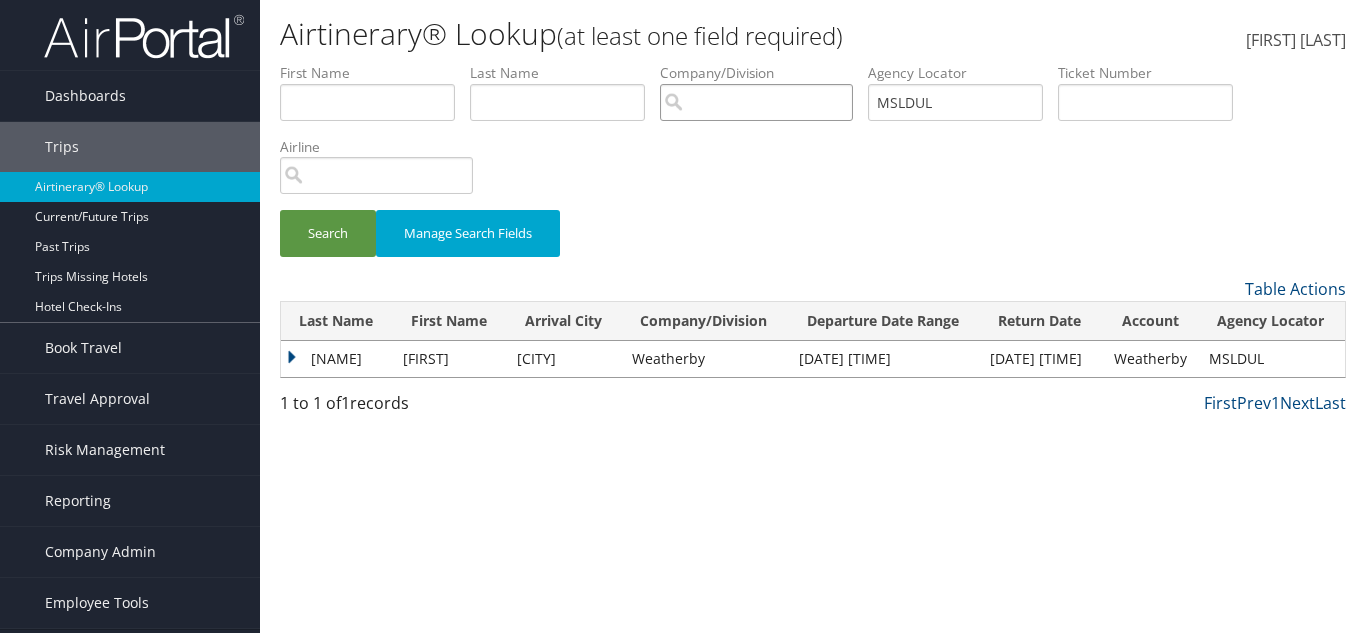 click at bounding box center (756, 102) 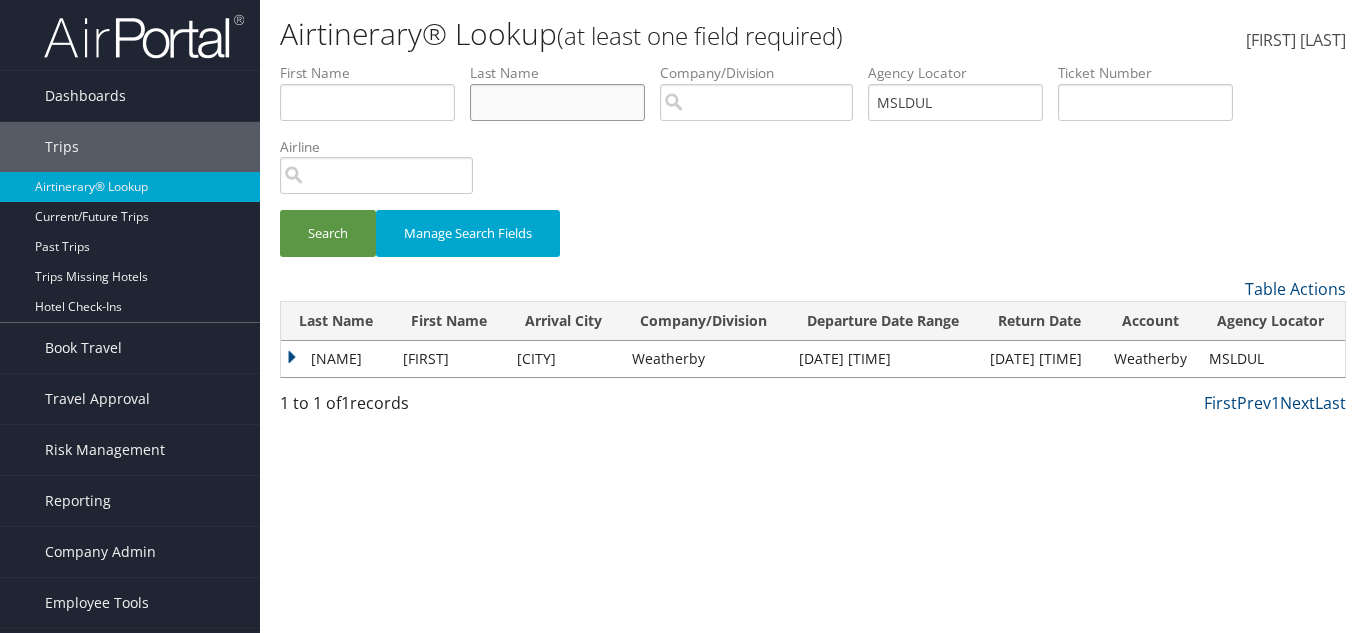click at bounding box center (557, 102) 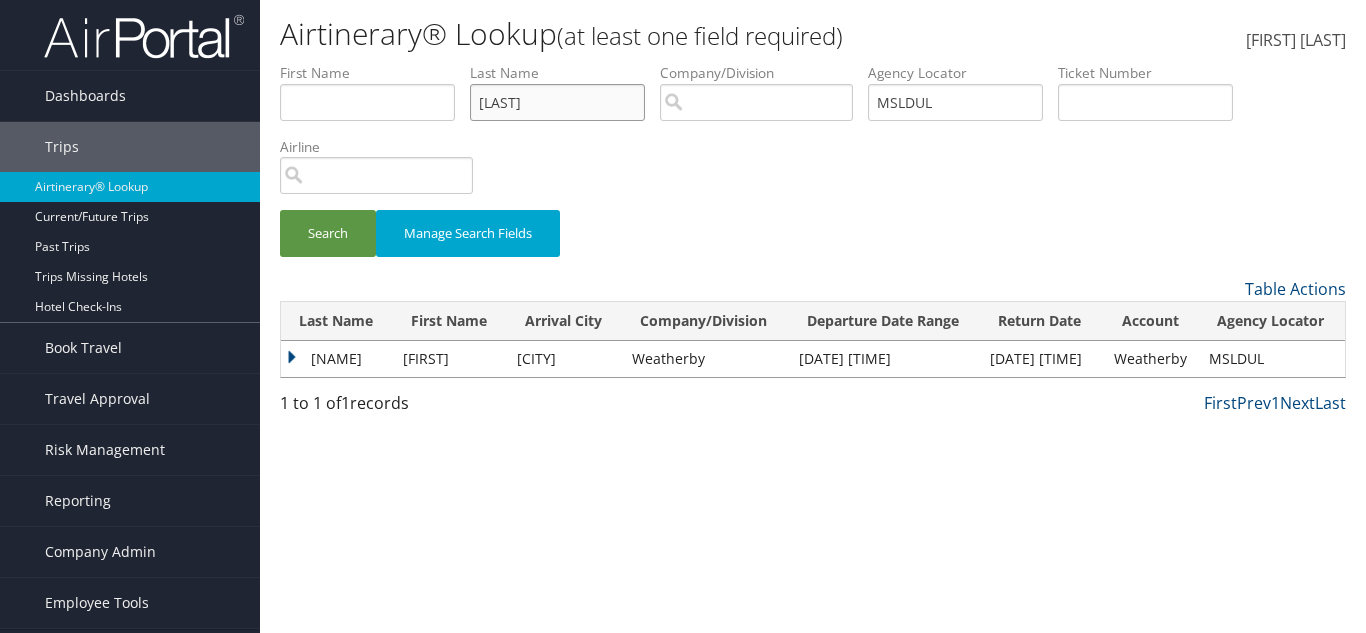 type on "[LAST]" 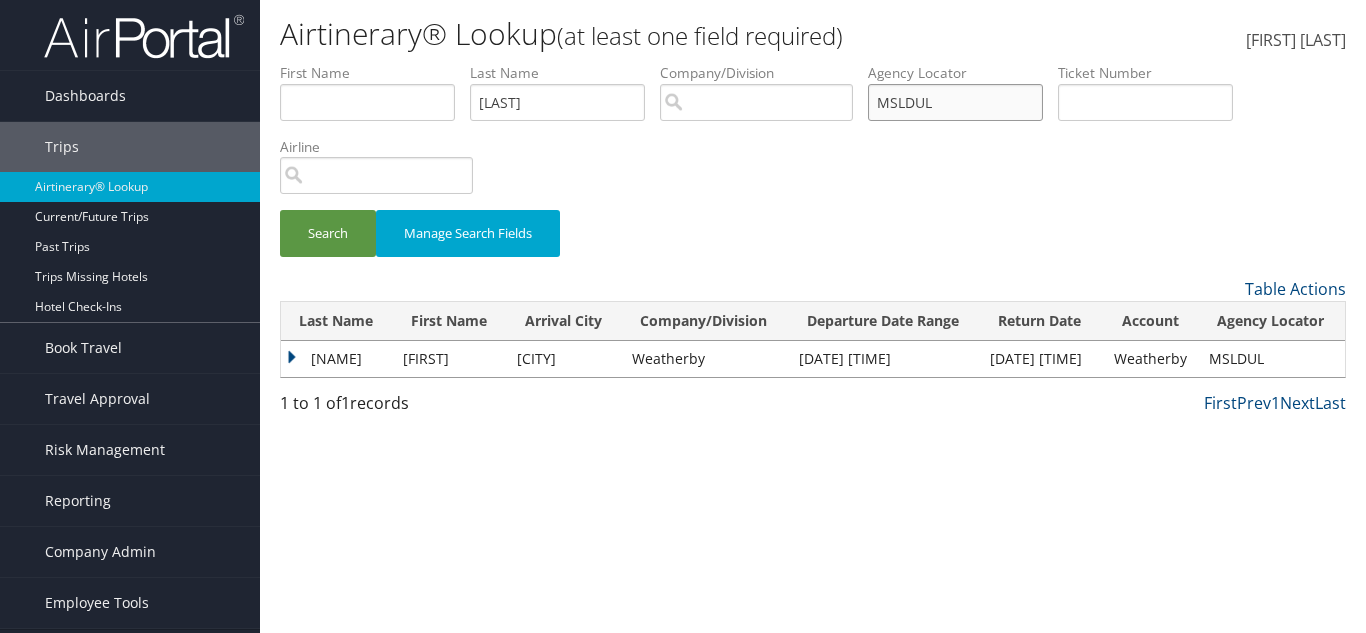 click on "MSLDUL" at bounding box center (955, 102) 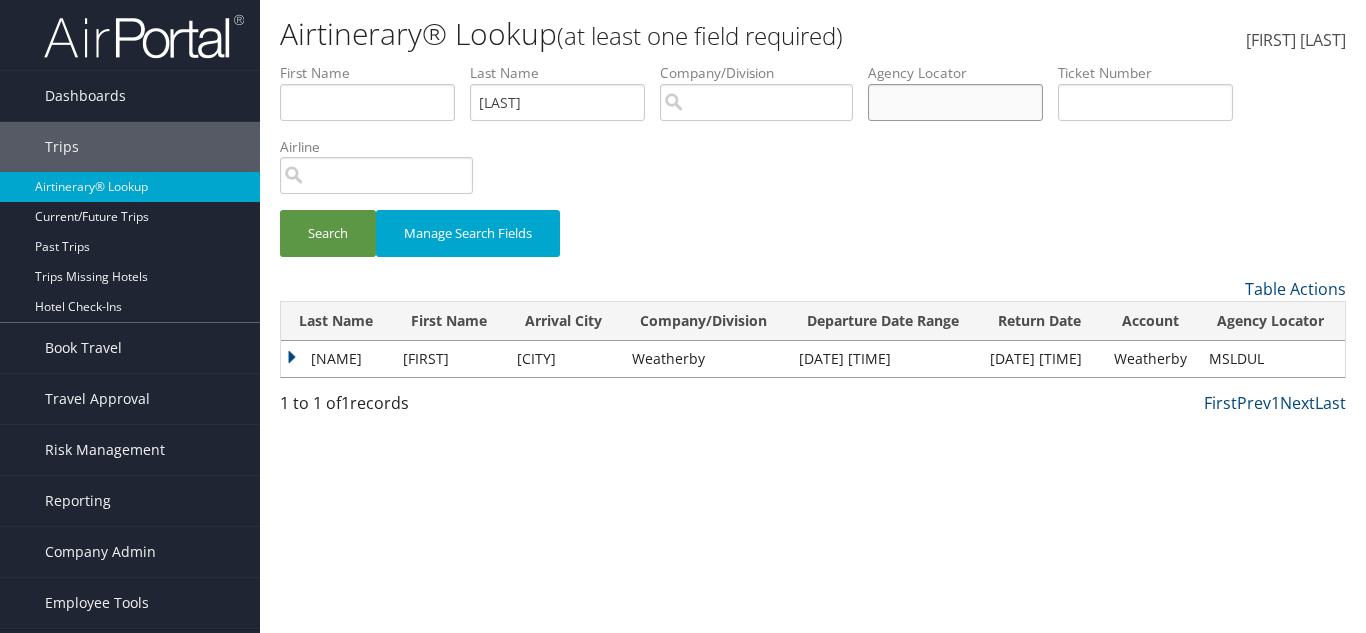 type 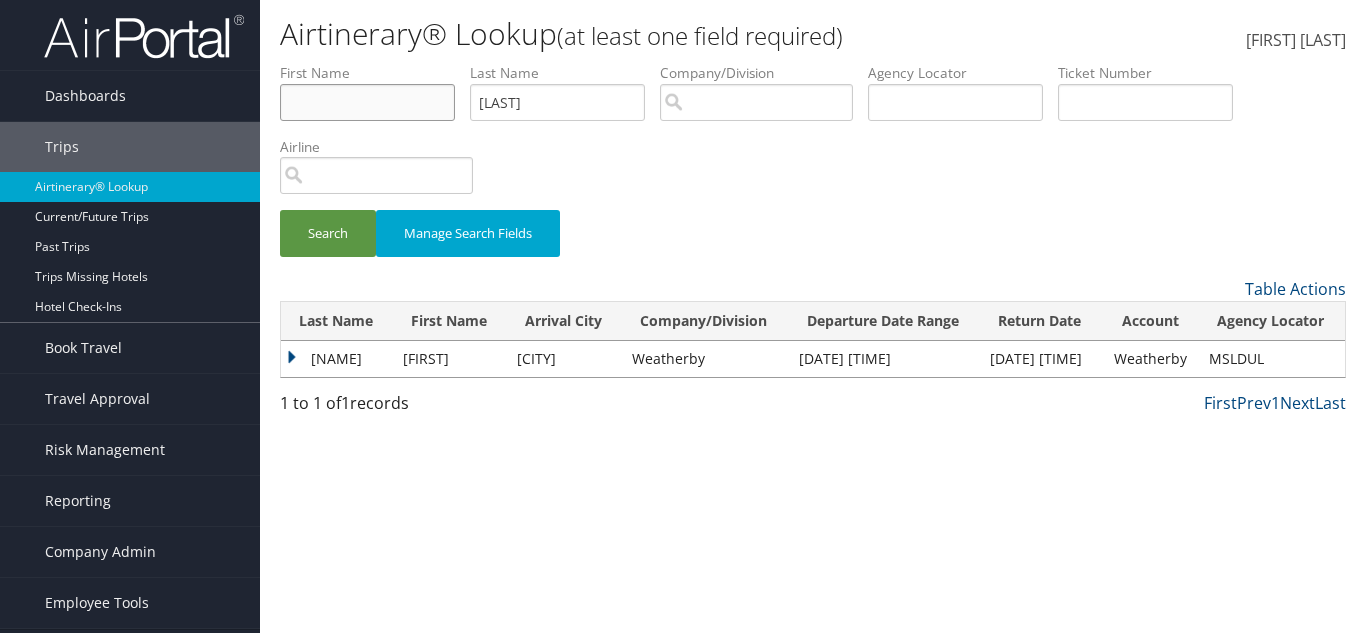 click at bounding box center [367, 102] 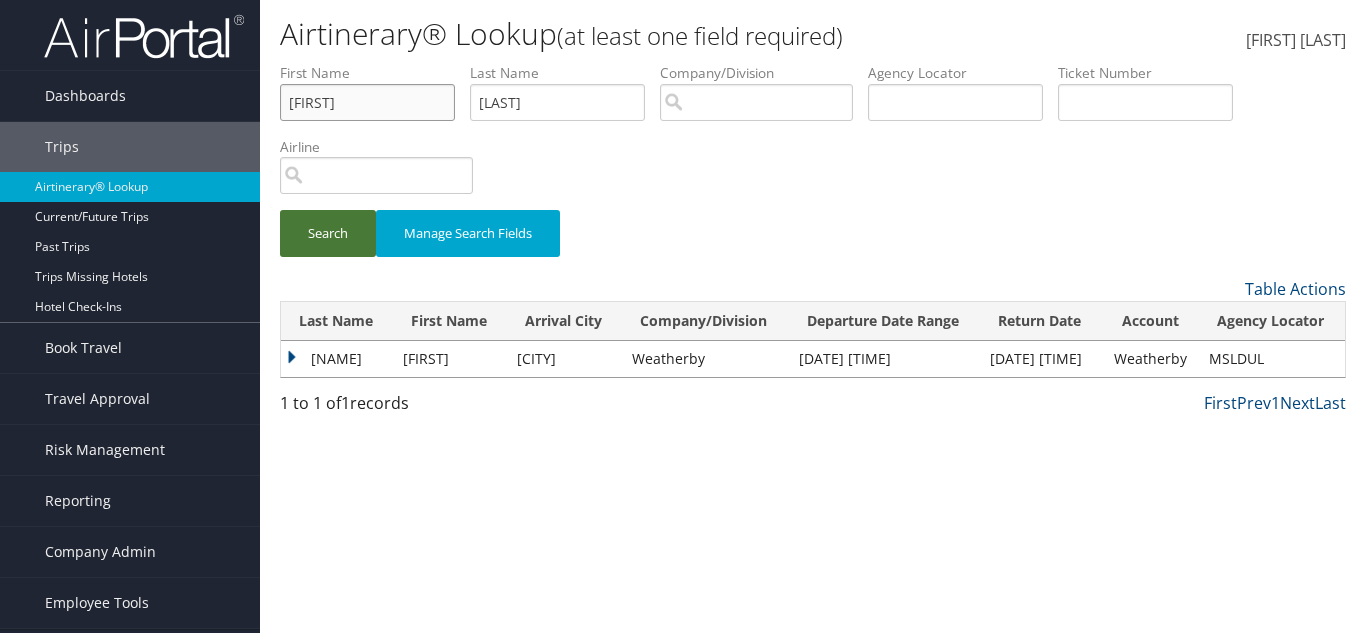 type on "[FIRST]" 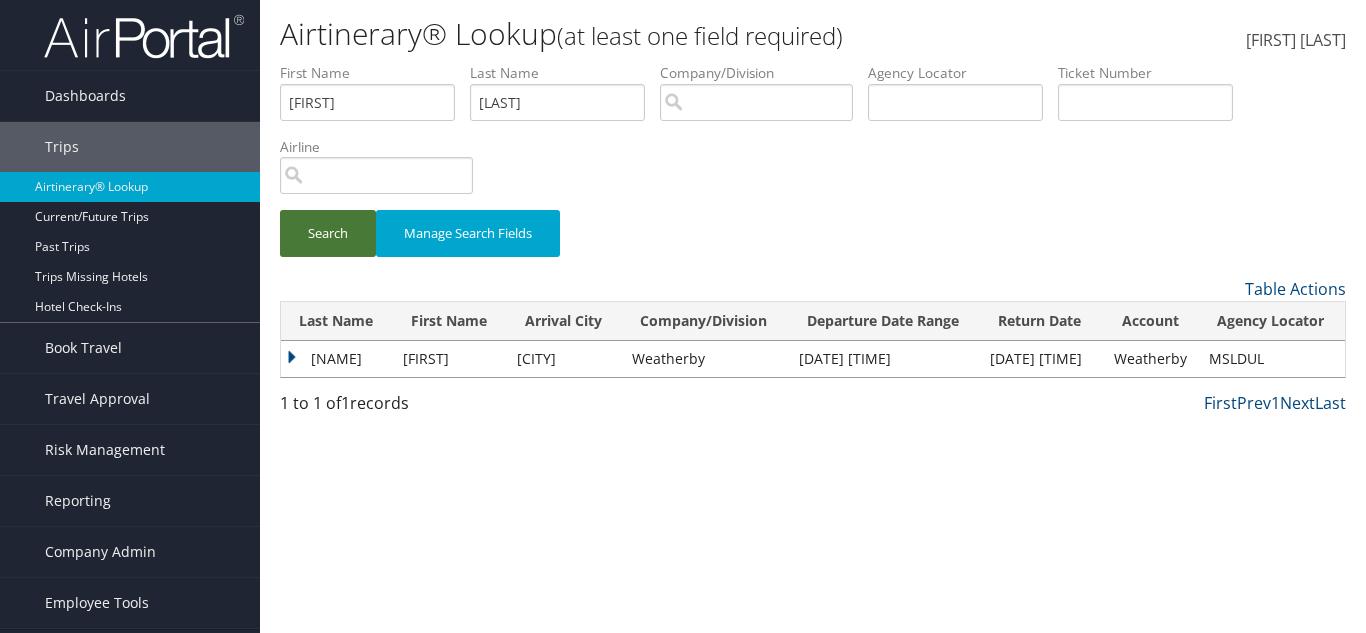 click on "Search" at bounding box center [328, 233] 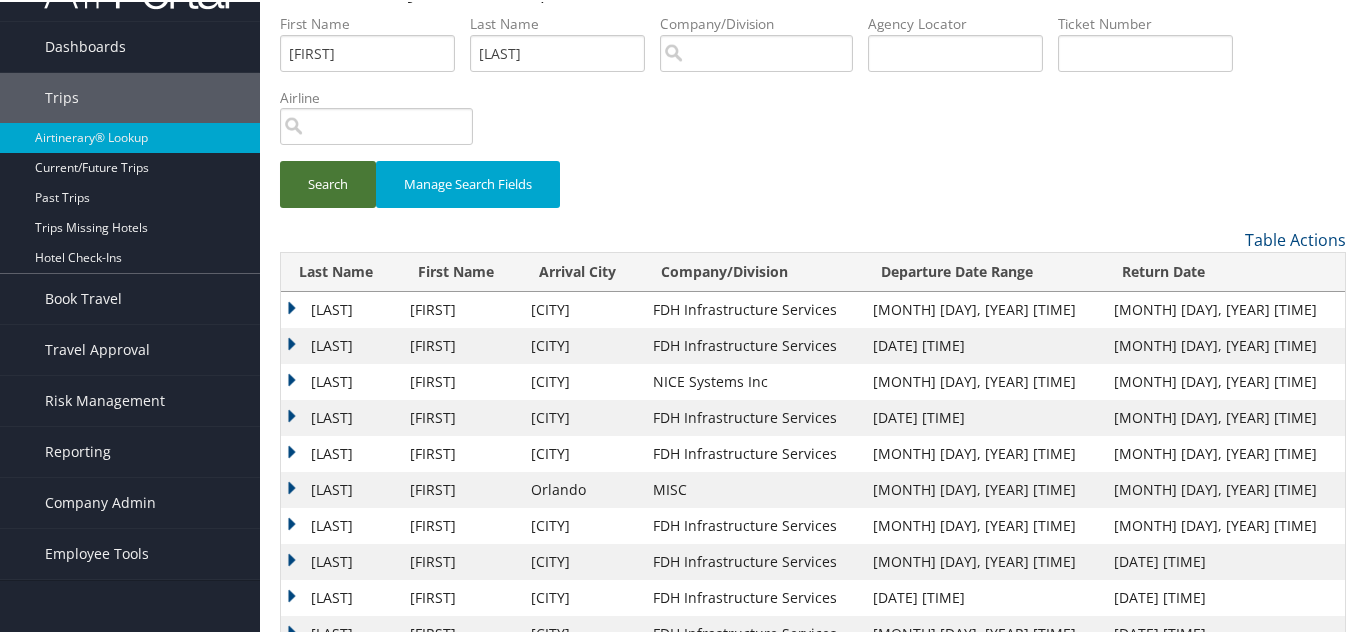 scroll, scrollTop: 100, scrollLeft: 0, axis: vertical 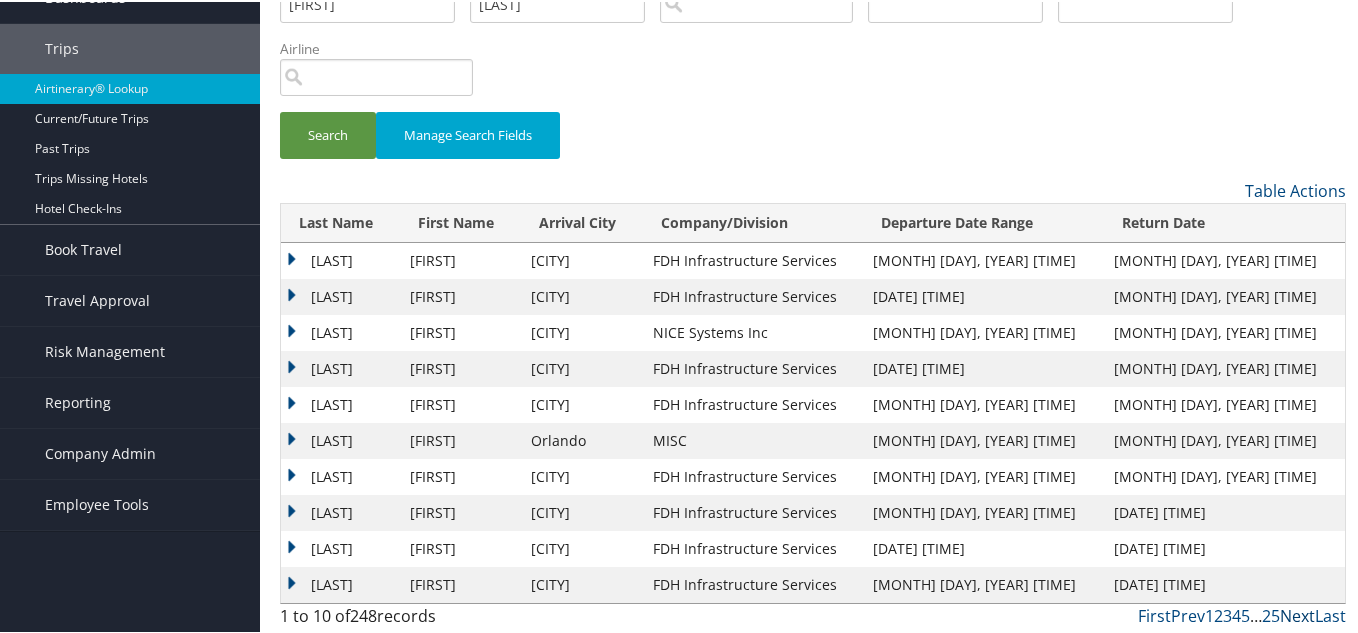 click on "Next" at bounding box center (1297, 614) 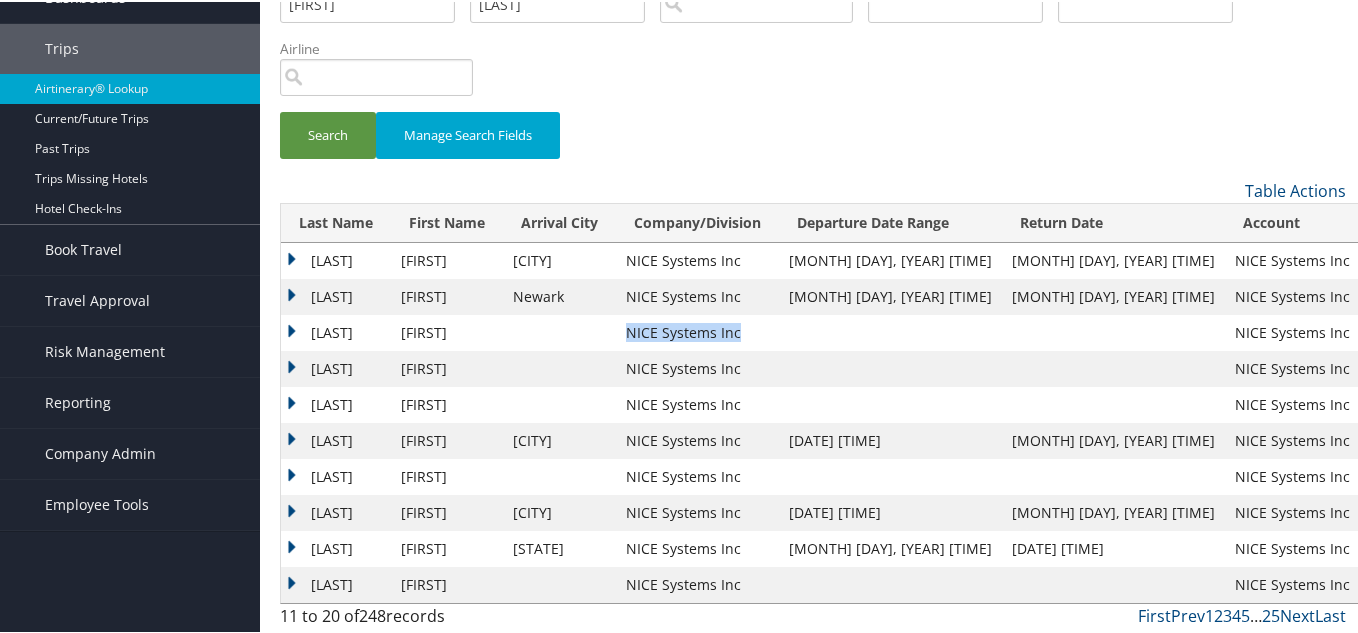 drag, startPoint x: 635, startPoint y: 333, endPoint x: 769, endPoint y: 334, distance: 134.00374 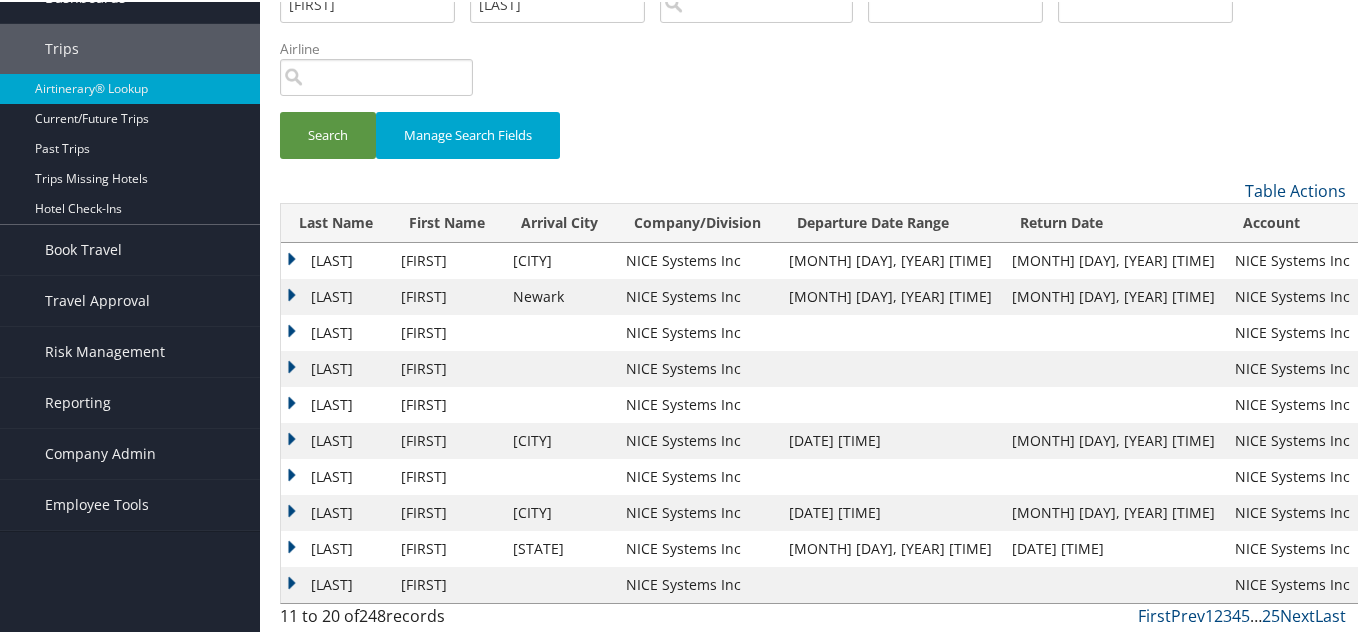 click at bounding box center (559, 367) 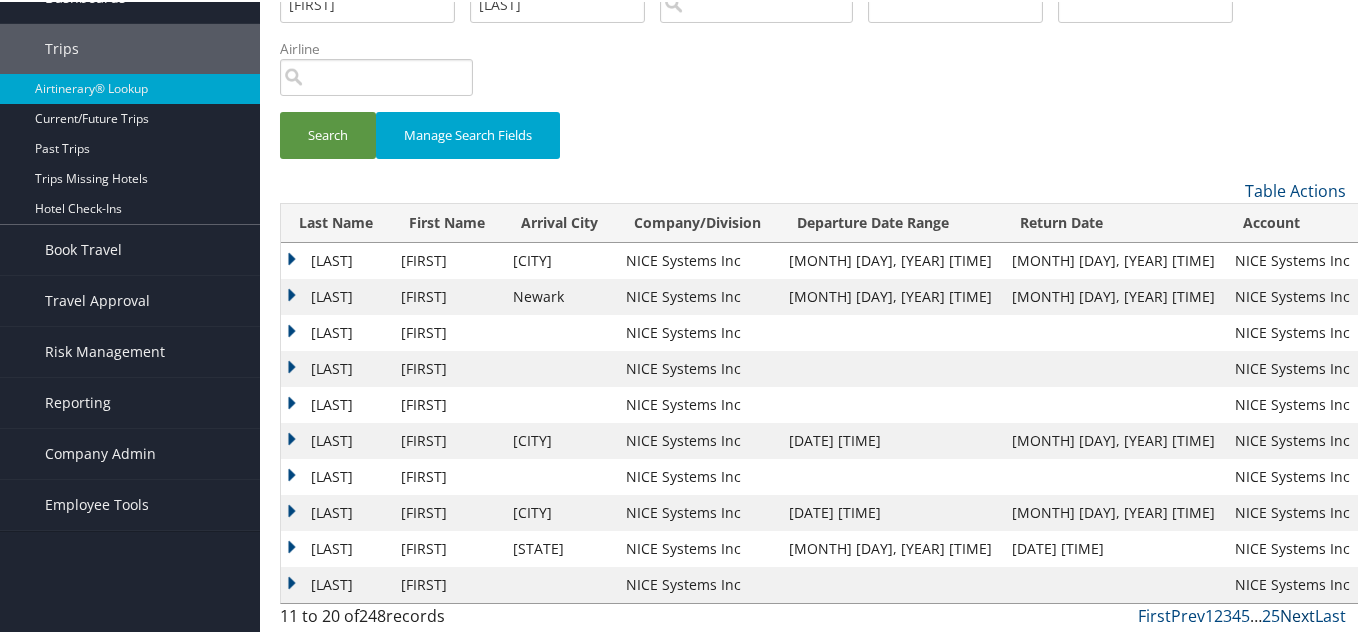 click on "Next" at bounding box center [1297, 614] 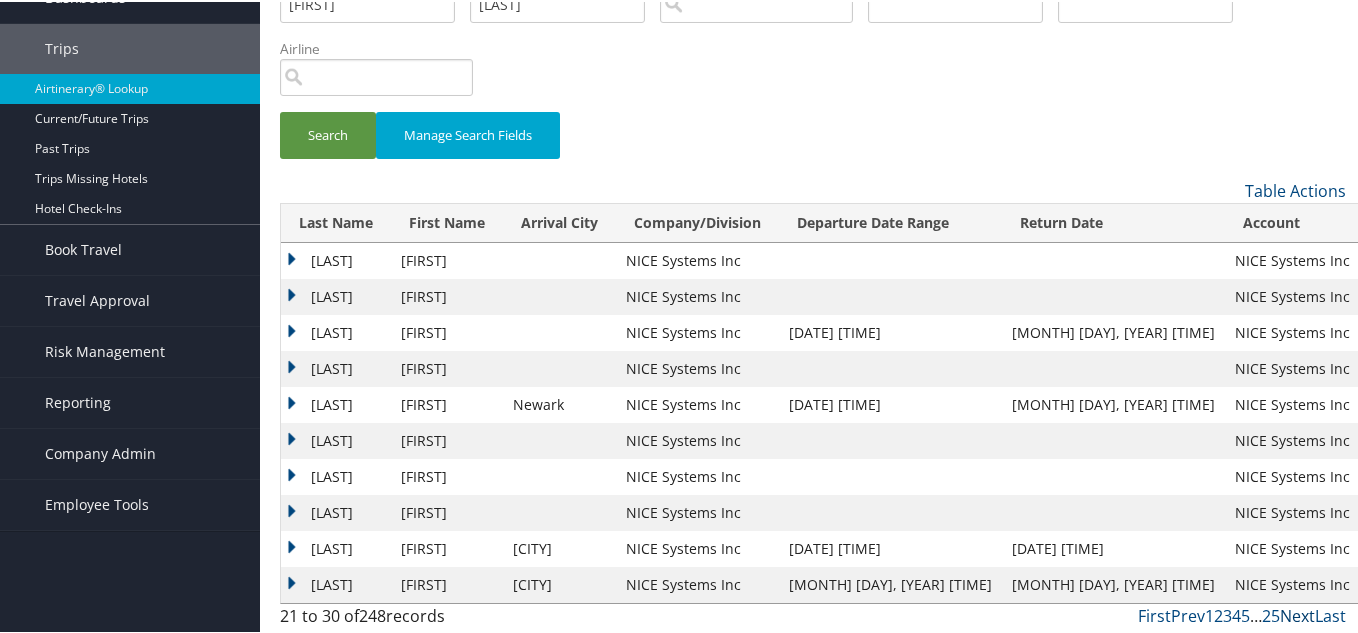 click on "Next" at bounding box center [1297, 614] 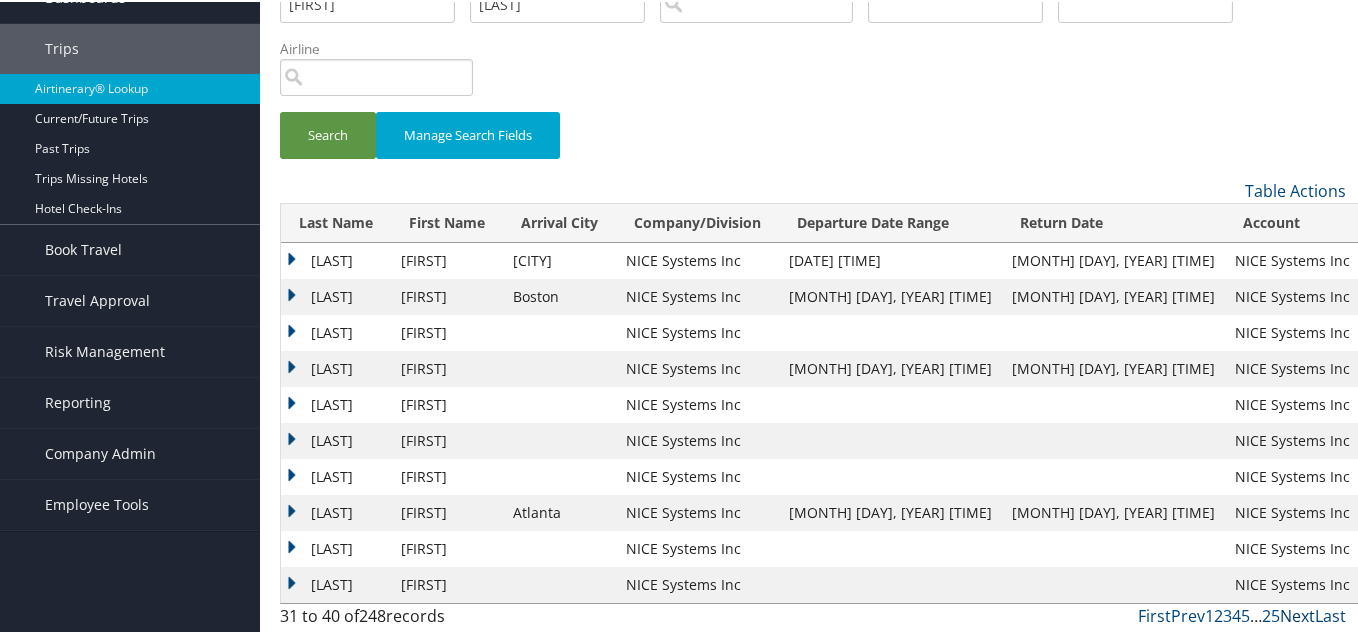 click on "Next" at bounding box center [1297, 614] 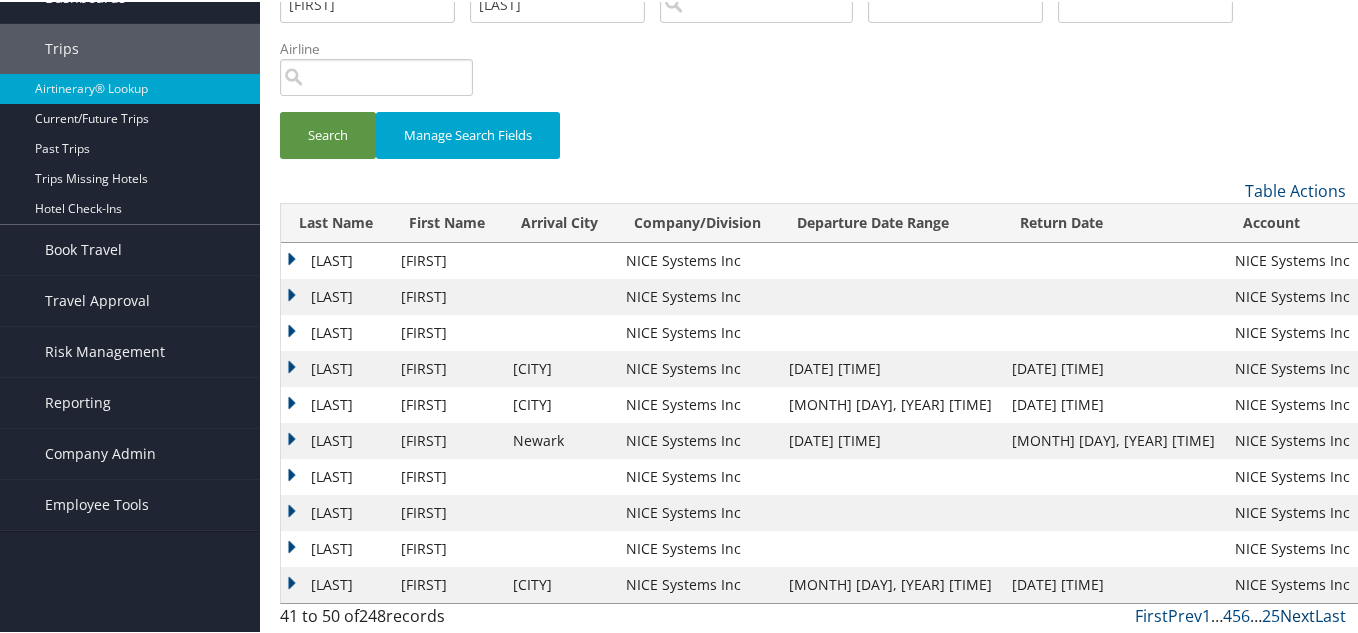 click on "Next" at bounding box center (1297, 614) 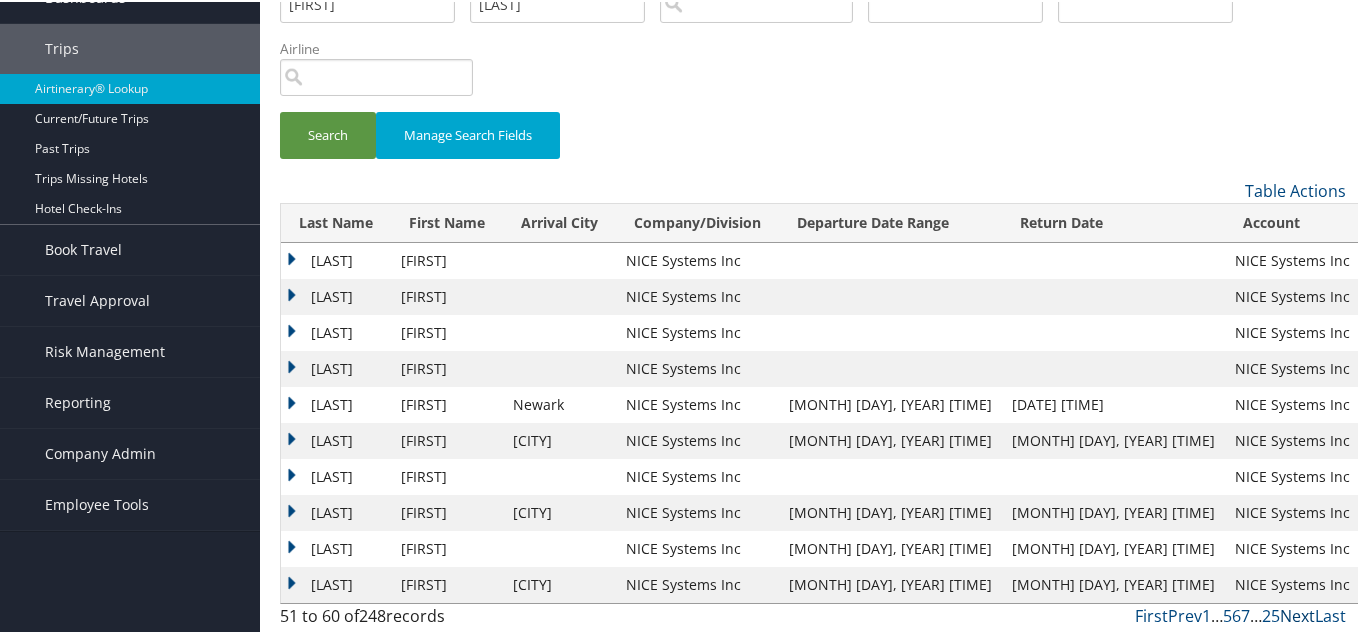 click on "Next" at bounding box center [1297, 614] 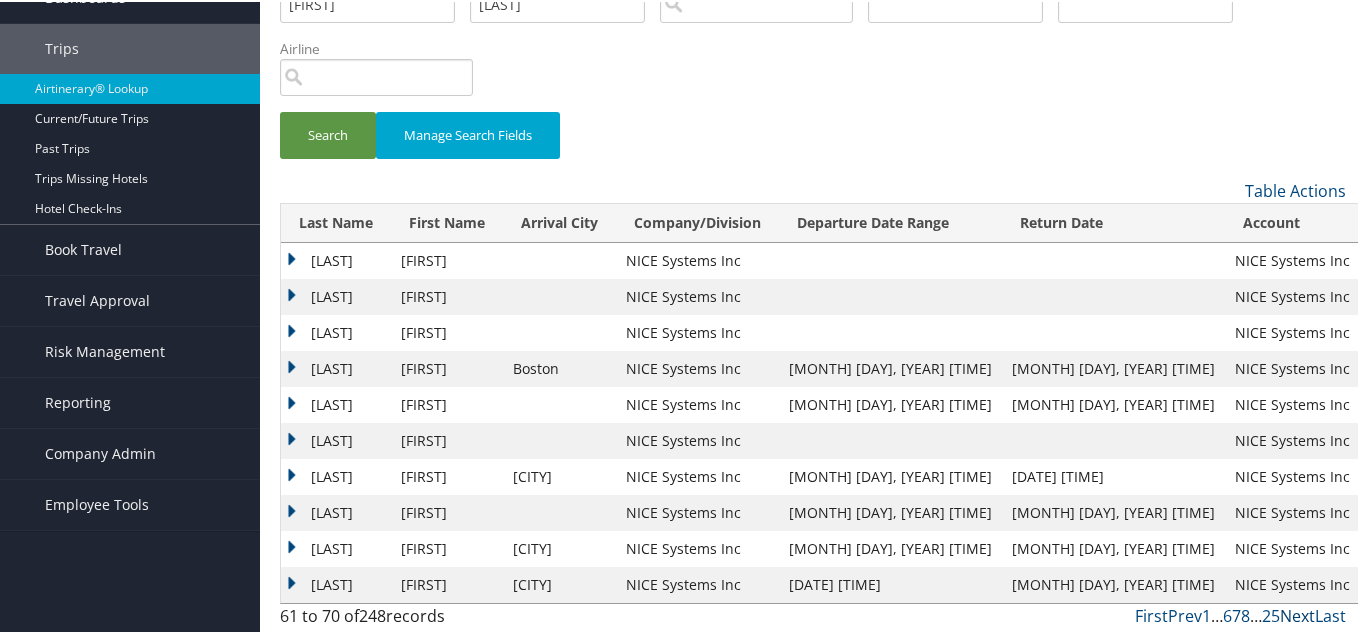 click on "Next" at bounding box center (1297, 614) 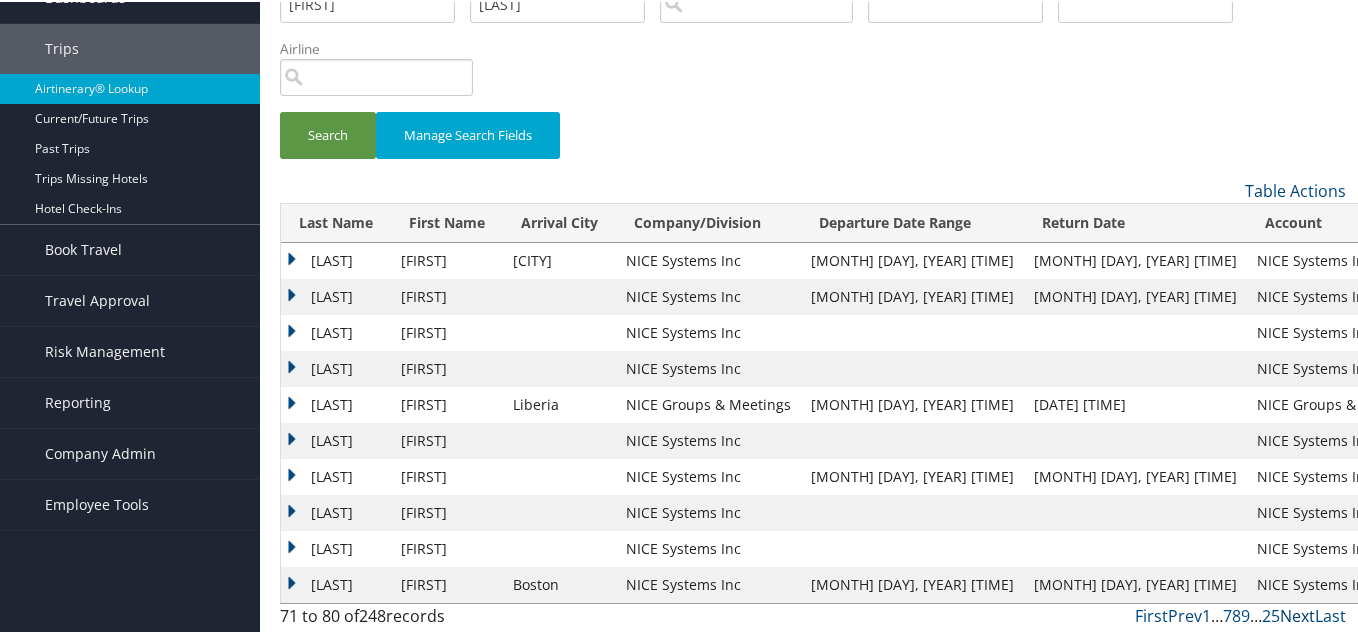 click on "Next" at bounding box center [1297, 614] 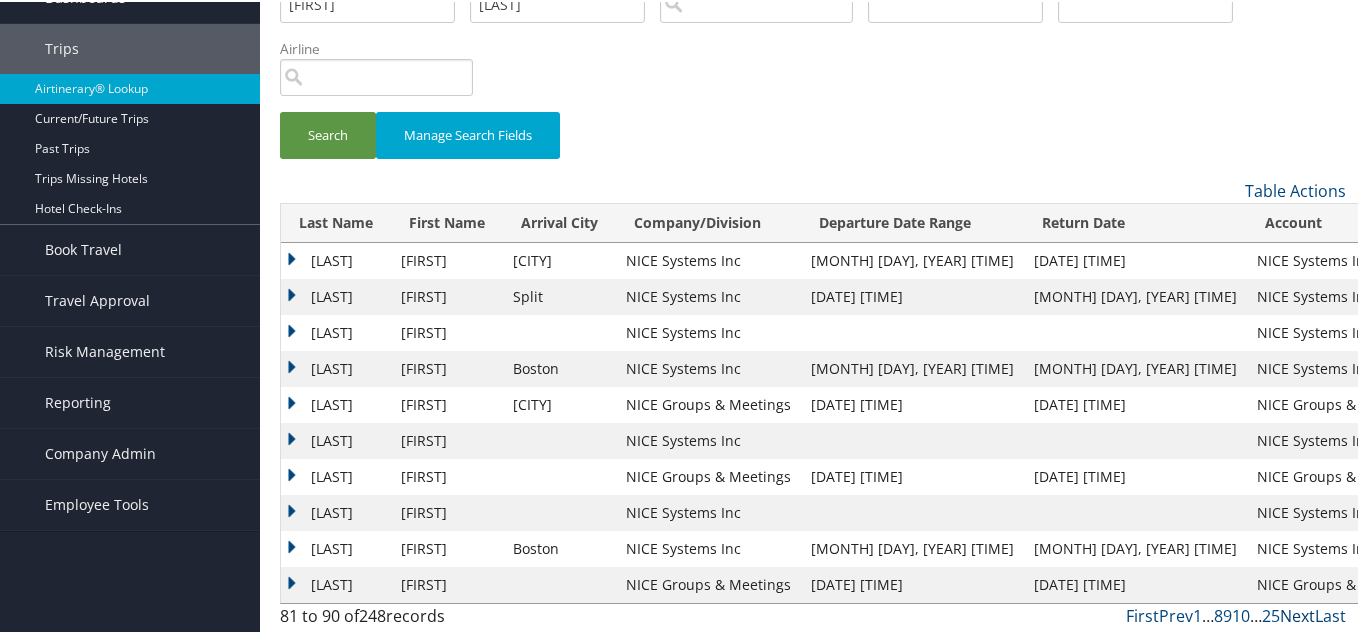 click on "Next" at bounding box center [1297, 614] 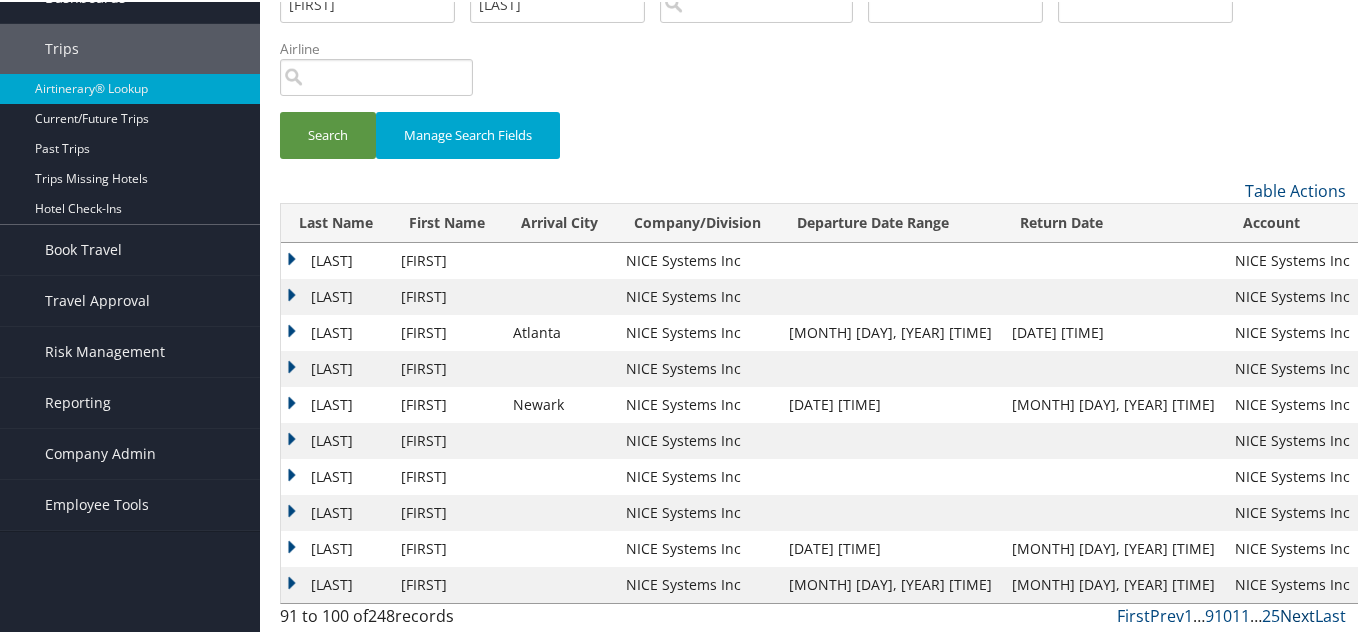 click on "Next" at bounding box center [1297, 614] 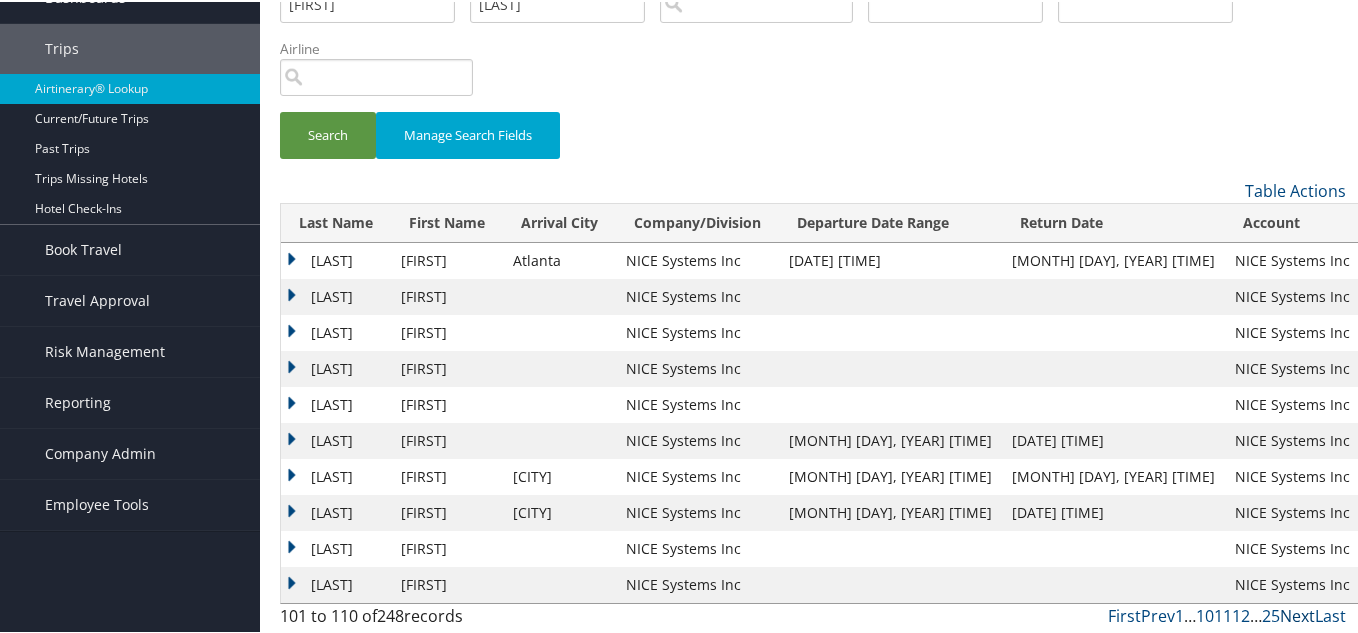 click on "Next" at bounding box center [1297, 614] 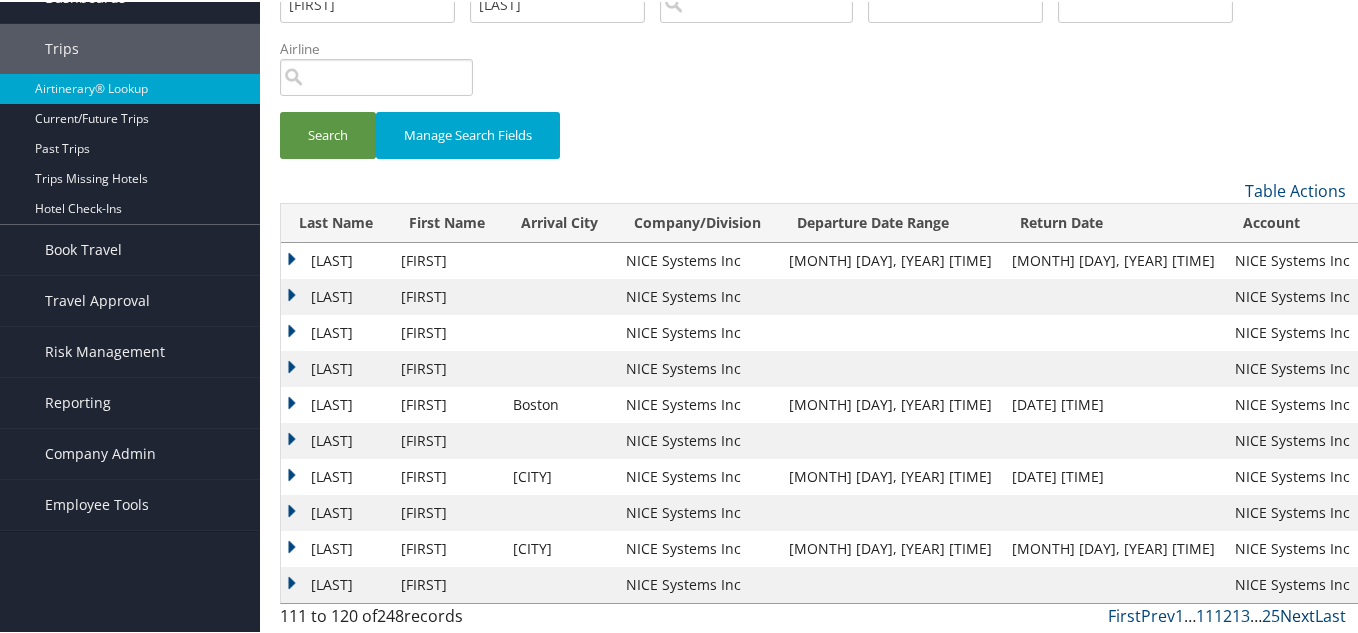 click on "Next" at bounding box center (1297, 614) 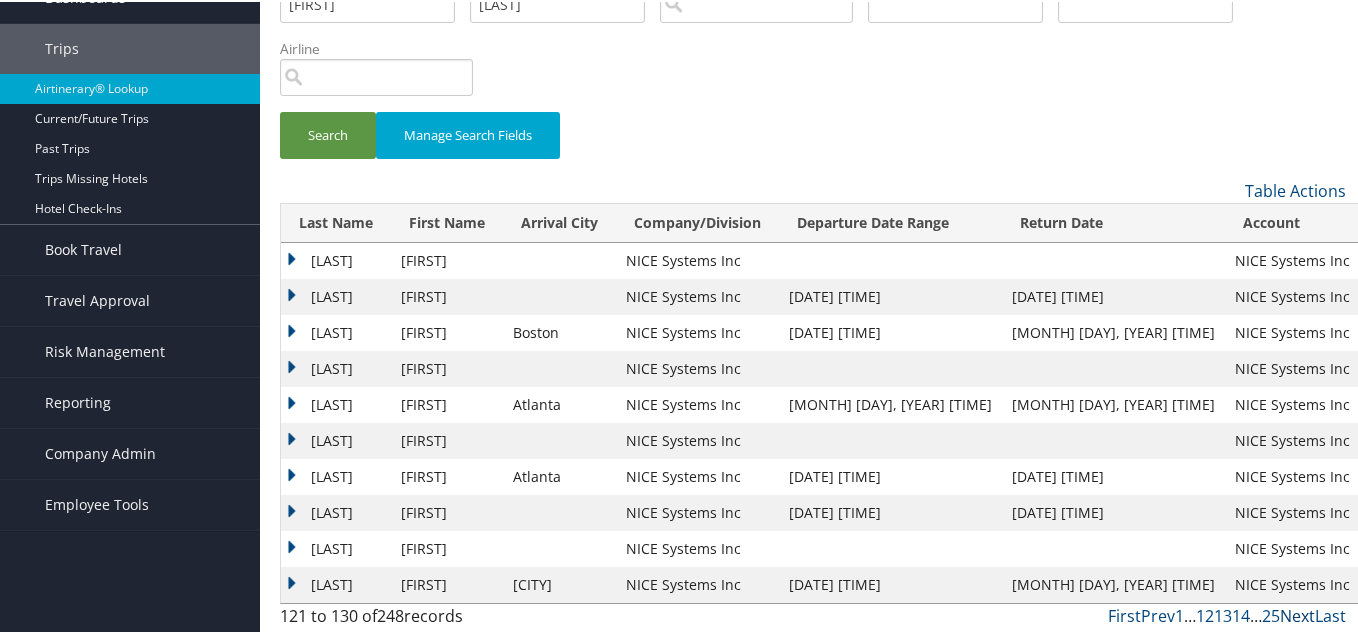 click on "Next" at bounding box center [1297, 614] 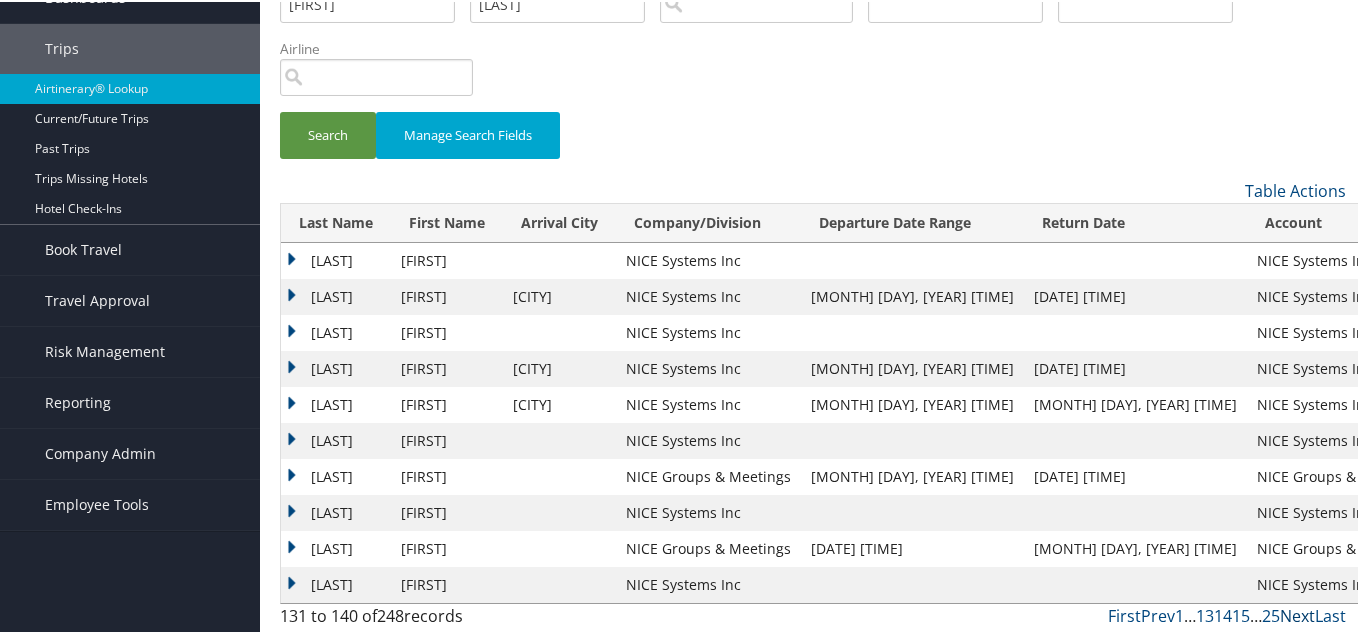 click on "Next" at bounding box center (1297, 614) 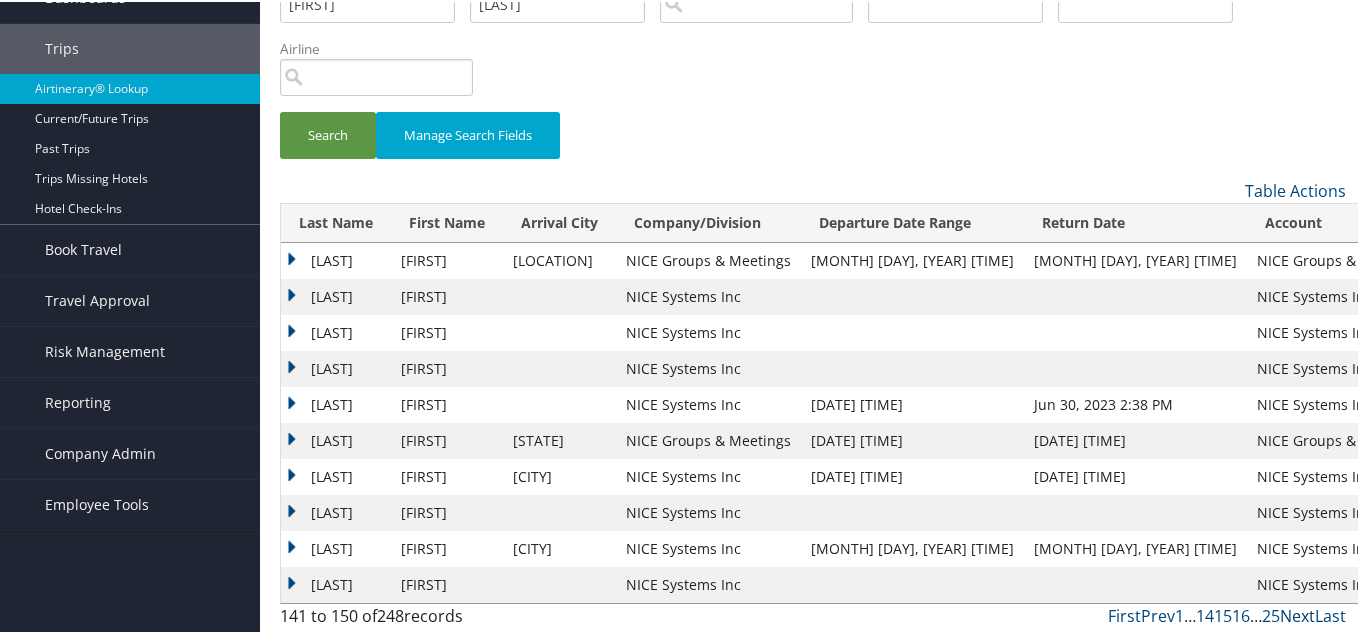 click on "Next" at bounding box center (1297, 614) 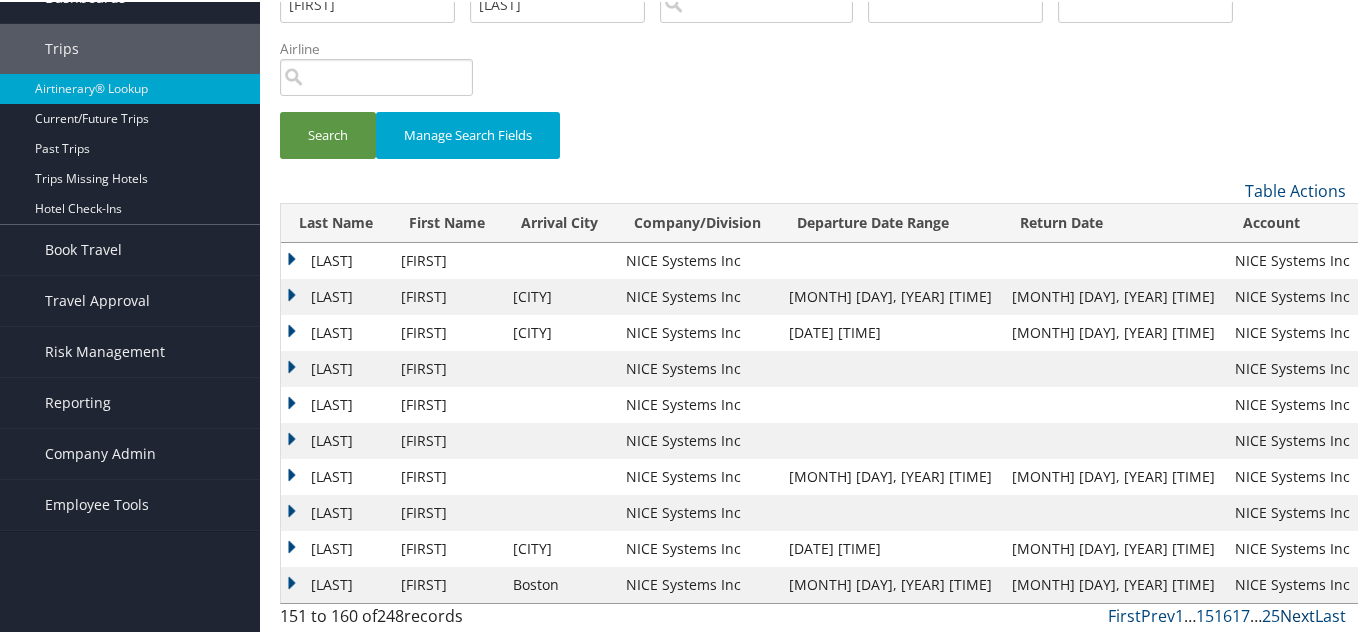 click on "Next" at bounding box center (1297, 614) 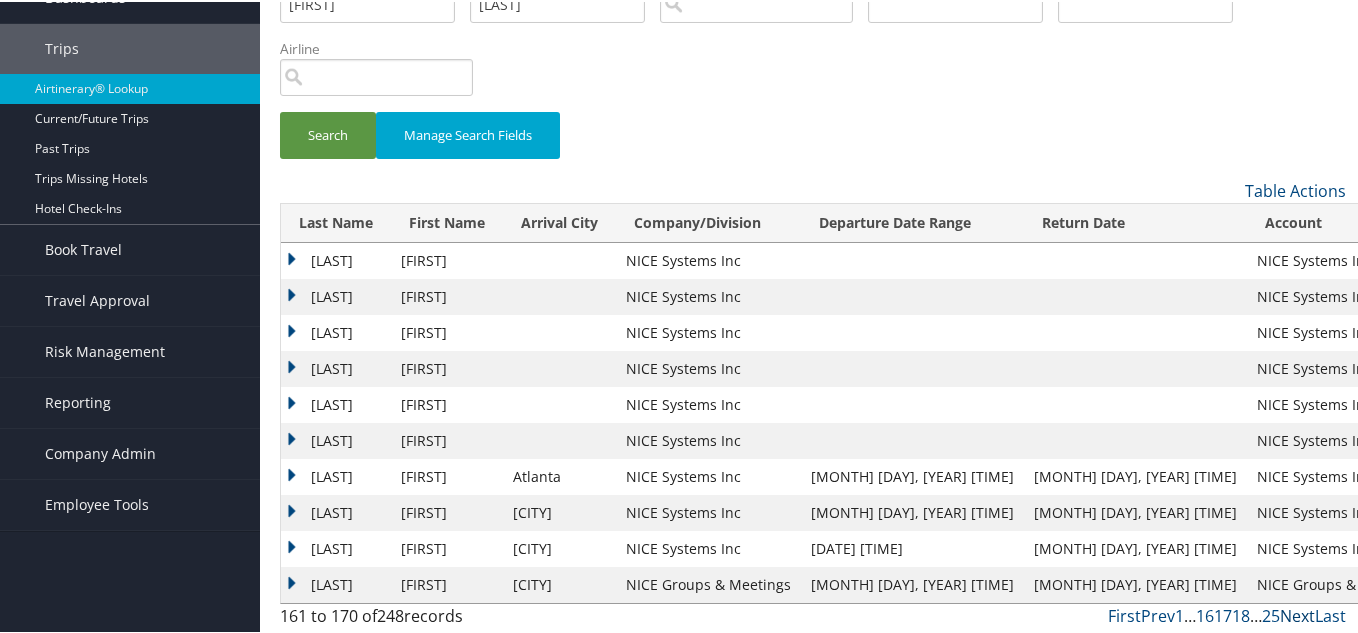 click on "Next" at bounding box center [1297, 614] 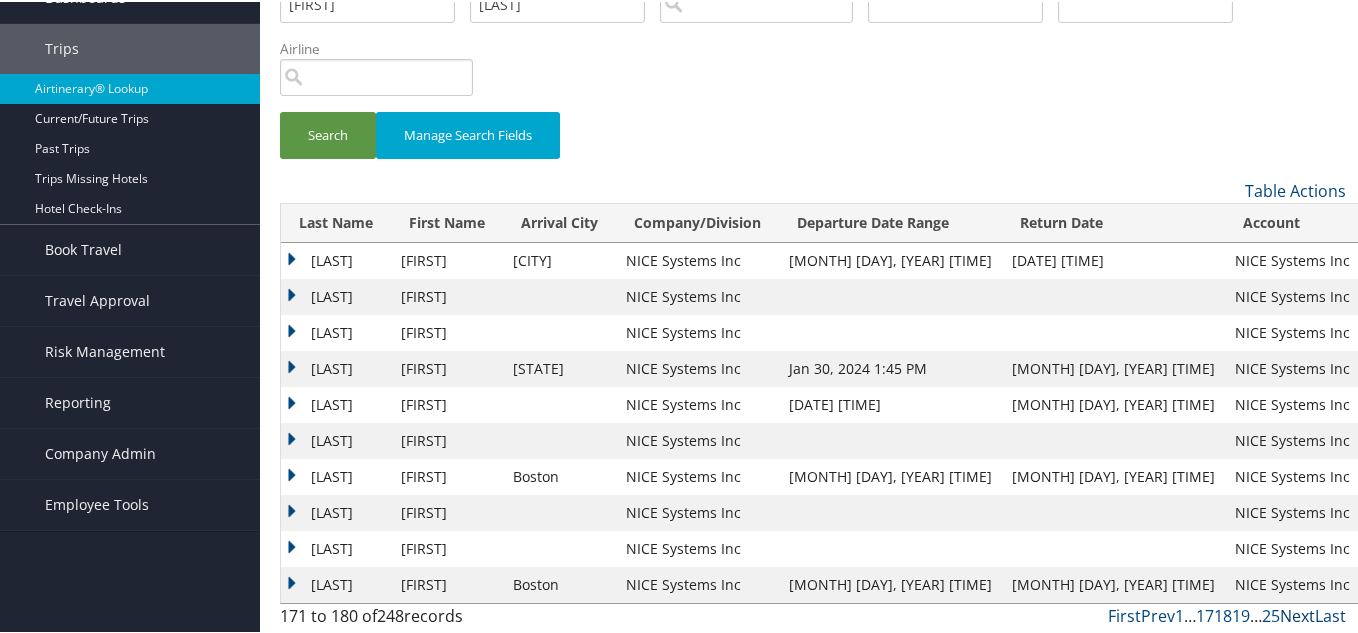 click on "Next" at bounding box center [1297, 614] 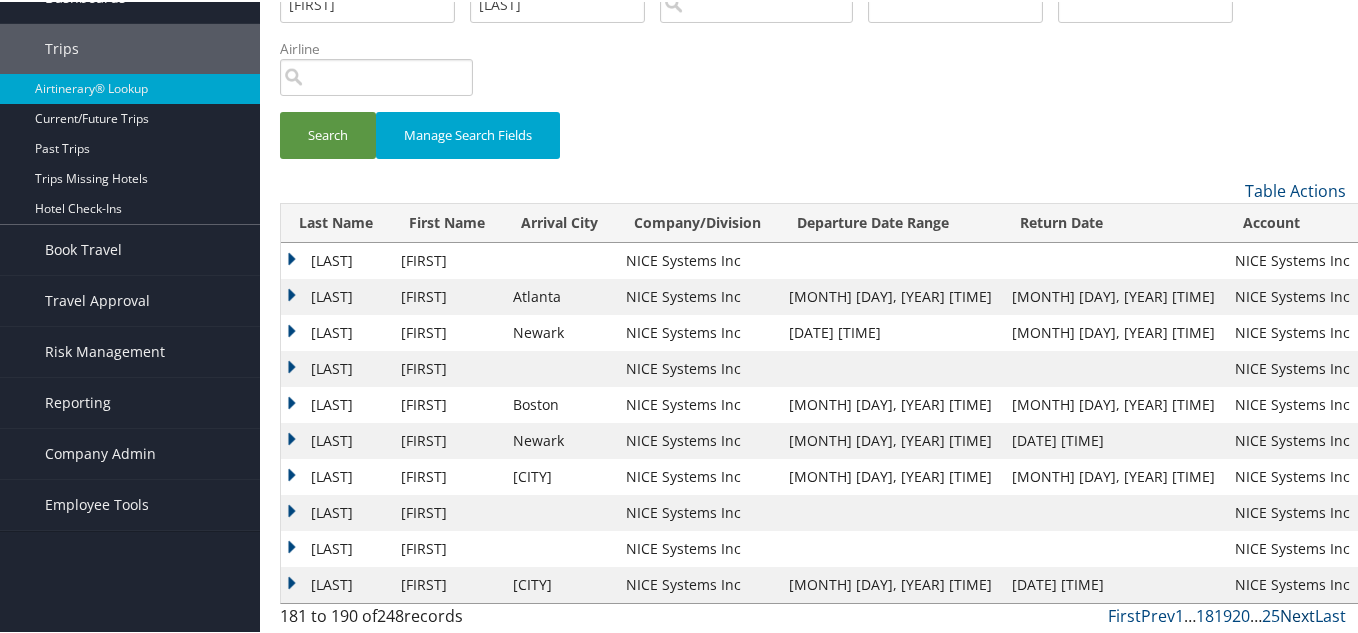 click on "Next" at bounding box center (1297, 614) 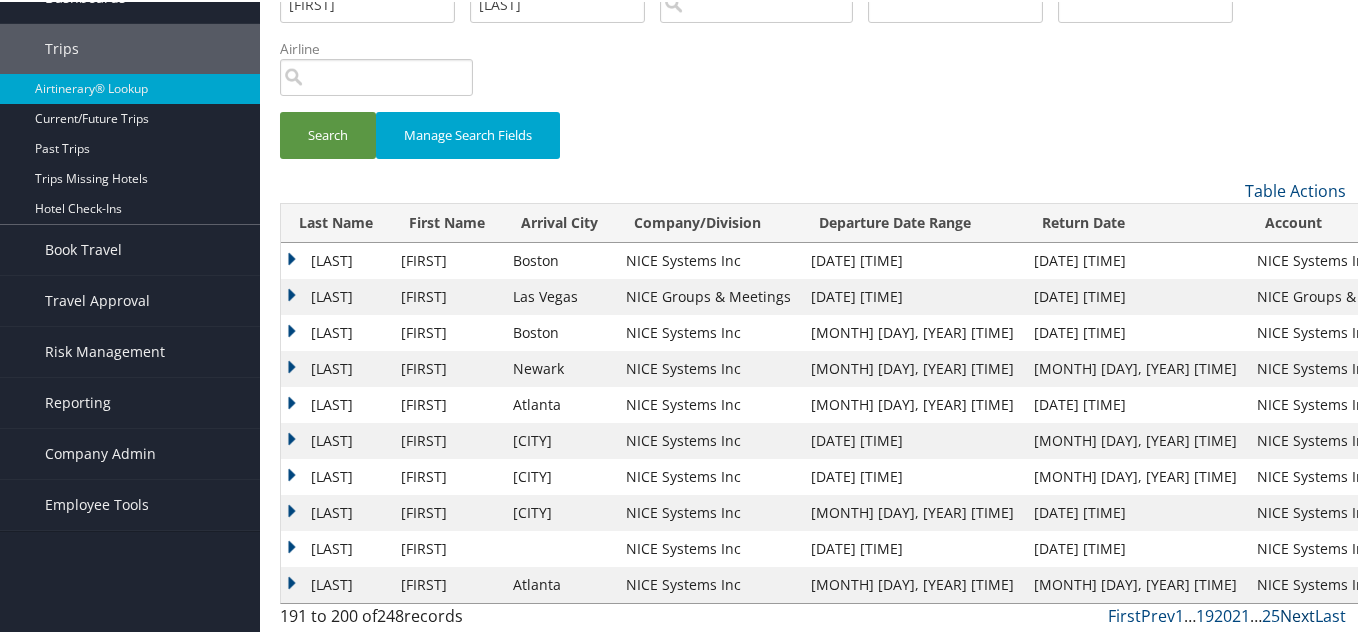 click on "Next" at bounding box center [1297, 614] 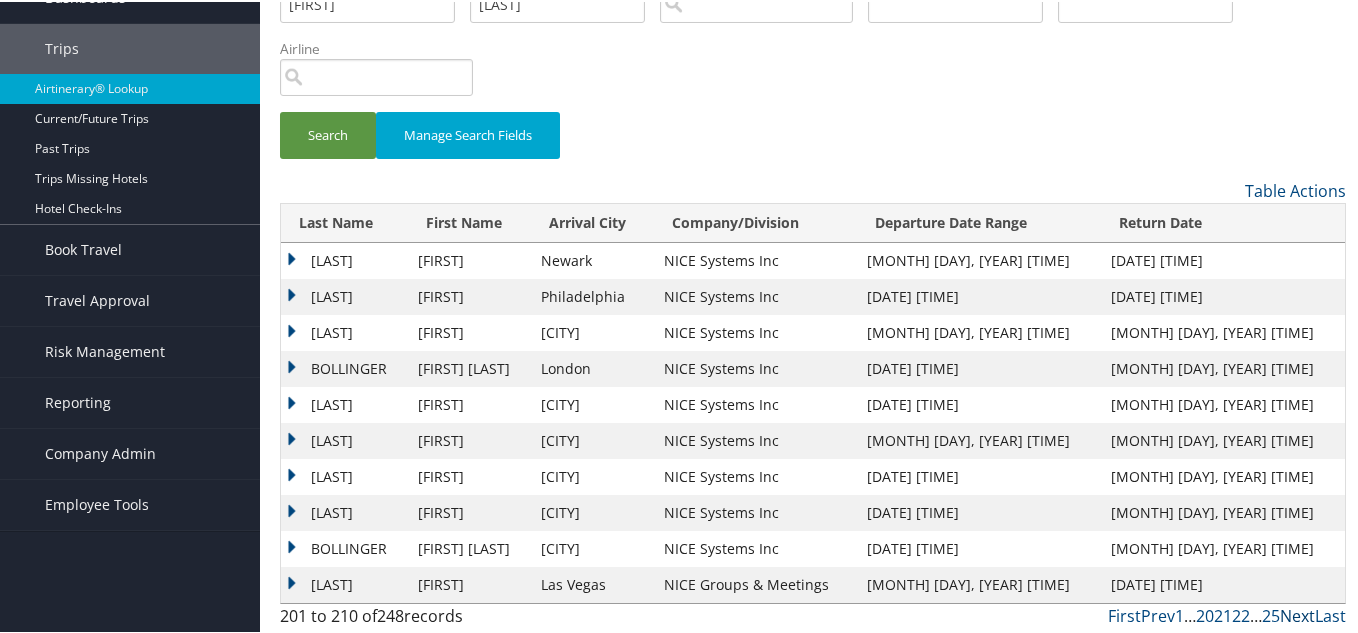 click on "Next" at bounding box center [1297, 614] 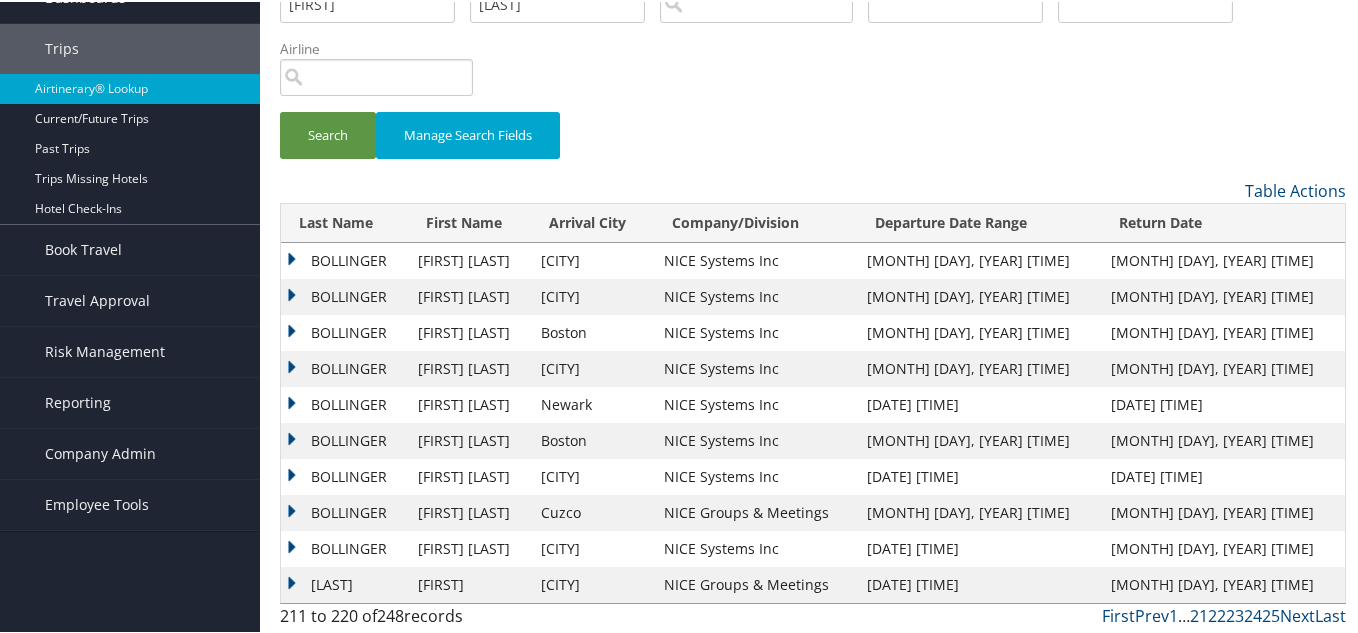 click on "BOLLINGER" at bounding box center [344, 511] 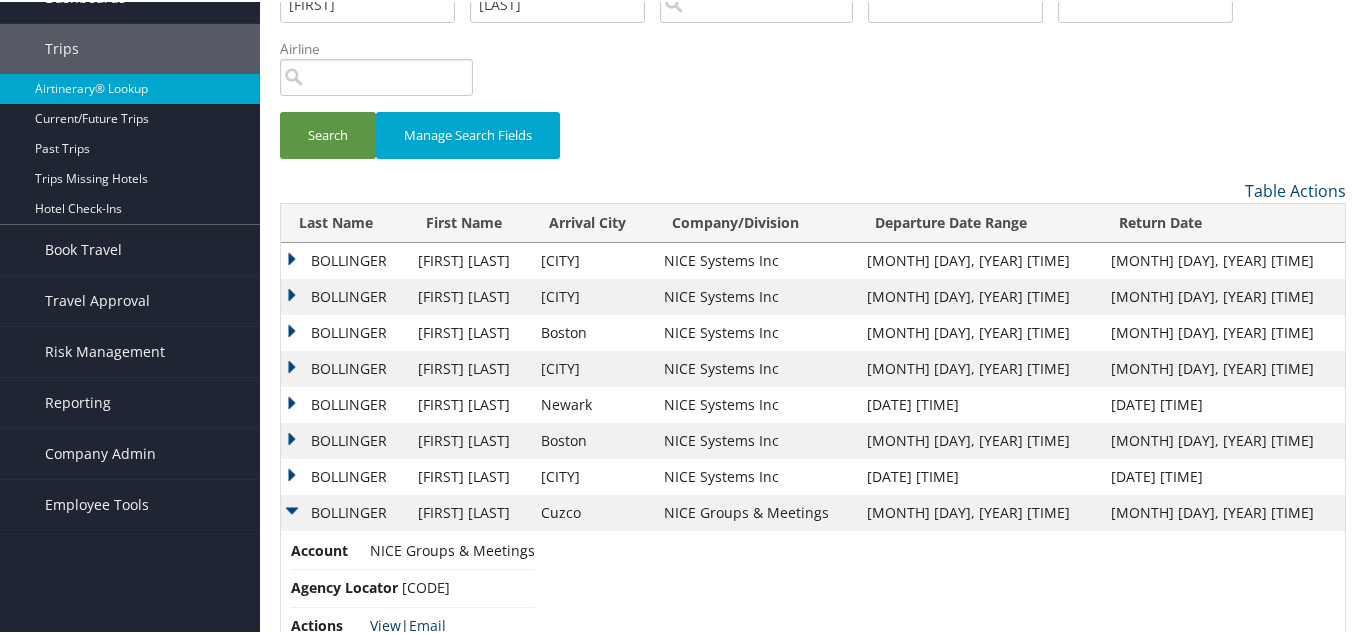 click on "View" at bounding box center (385, 623) 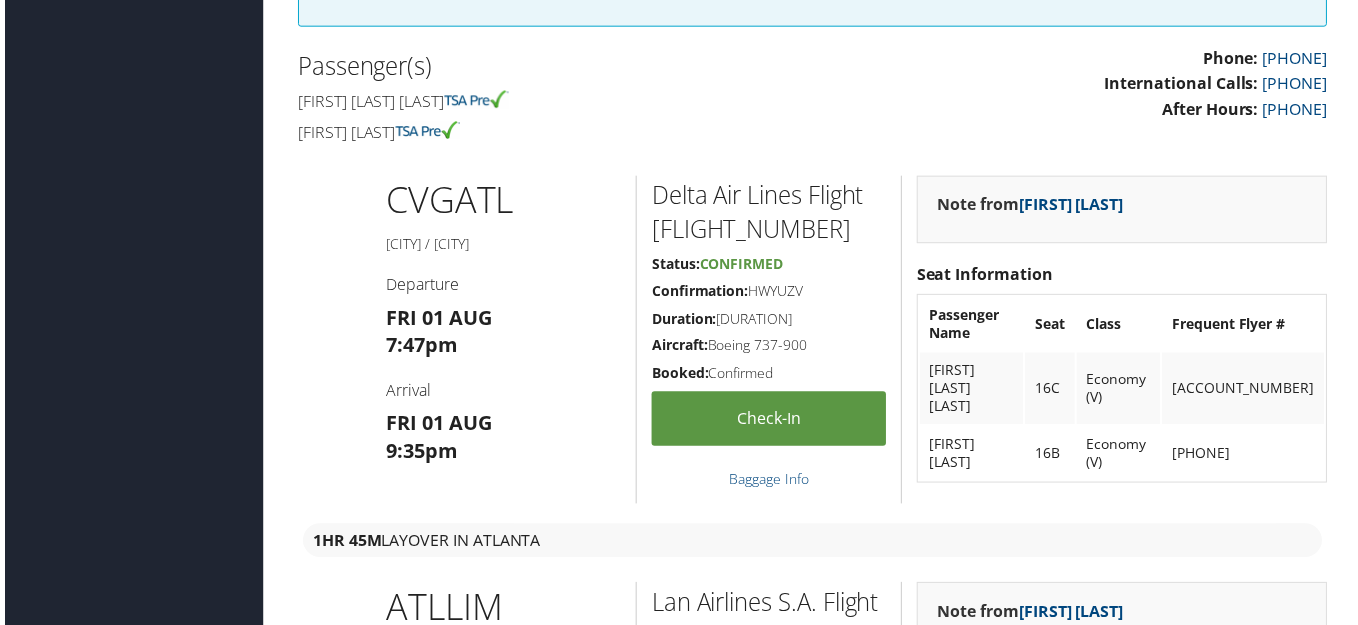 scroll, scrollTop: 1300, scrollLeft: 0, axis: vertical 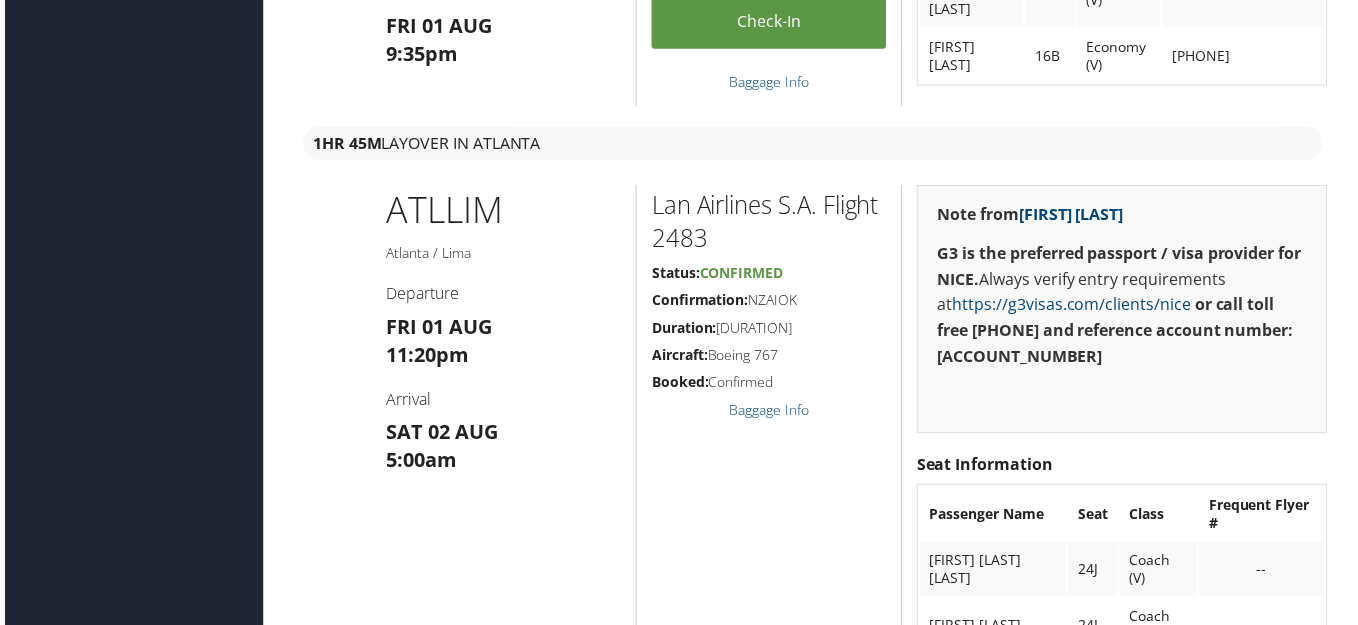 click on "[AIRPORT_CODE] [AIRPORT_CODE]" at bounding box center [502, 211] 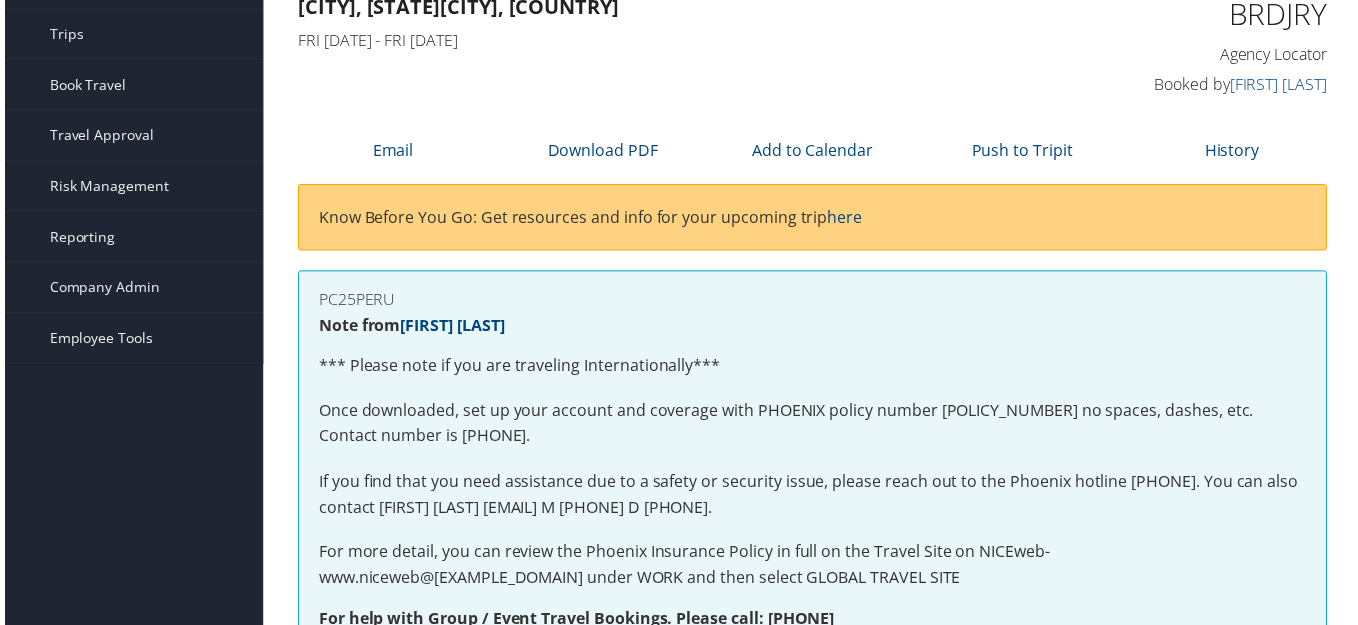 scroll, scrollTop: 0, scrollLeft: 0, axis: both 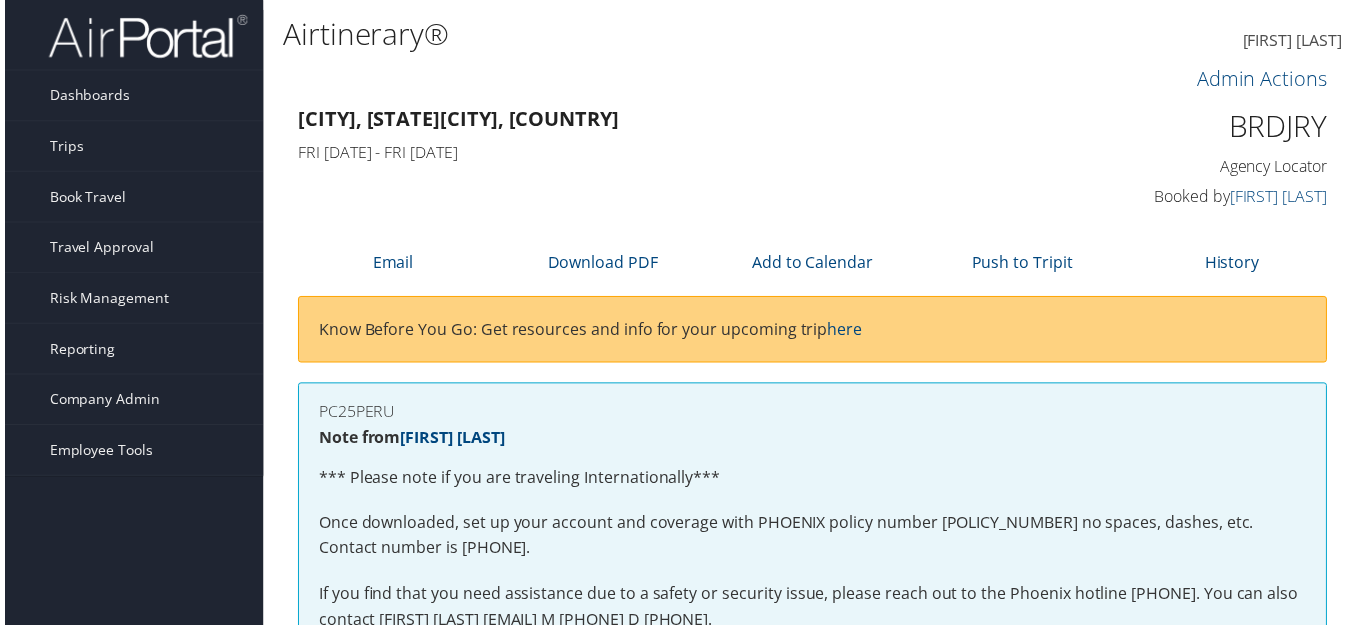 click on "BRDJRY" at bounding box center [1213, 127] 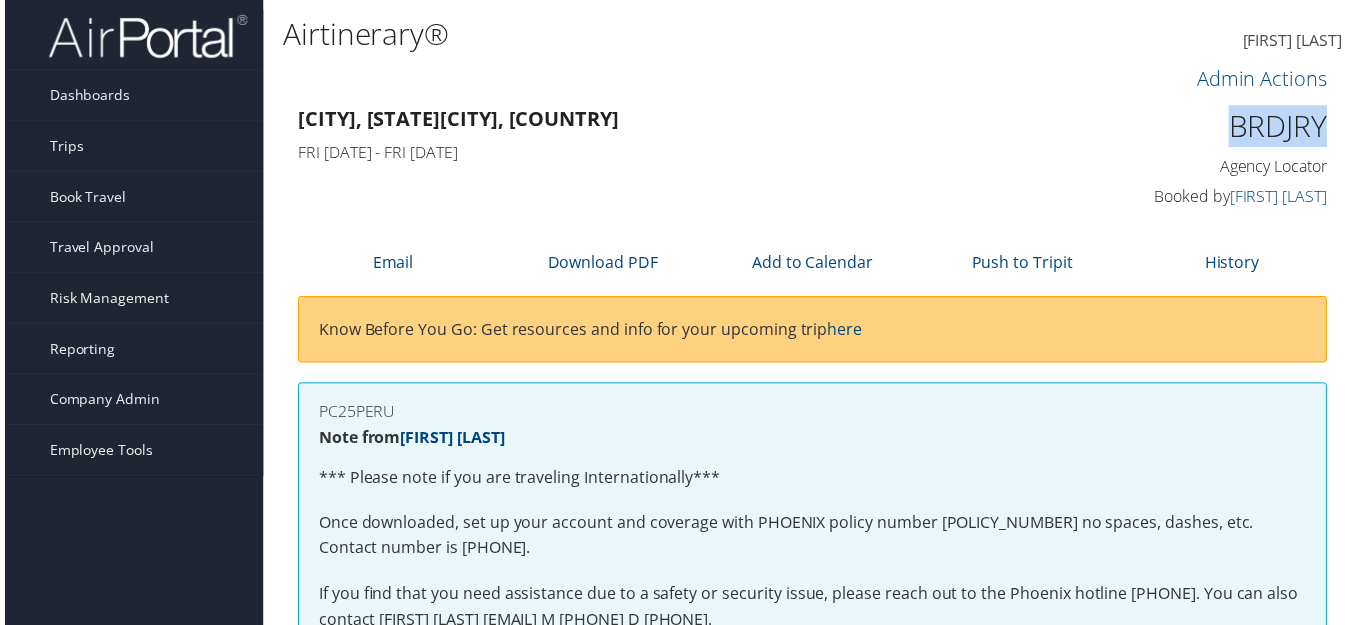 click on "BRDJRY" at bounding box center [1213, 127] 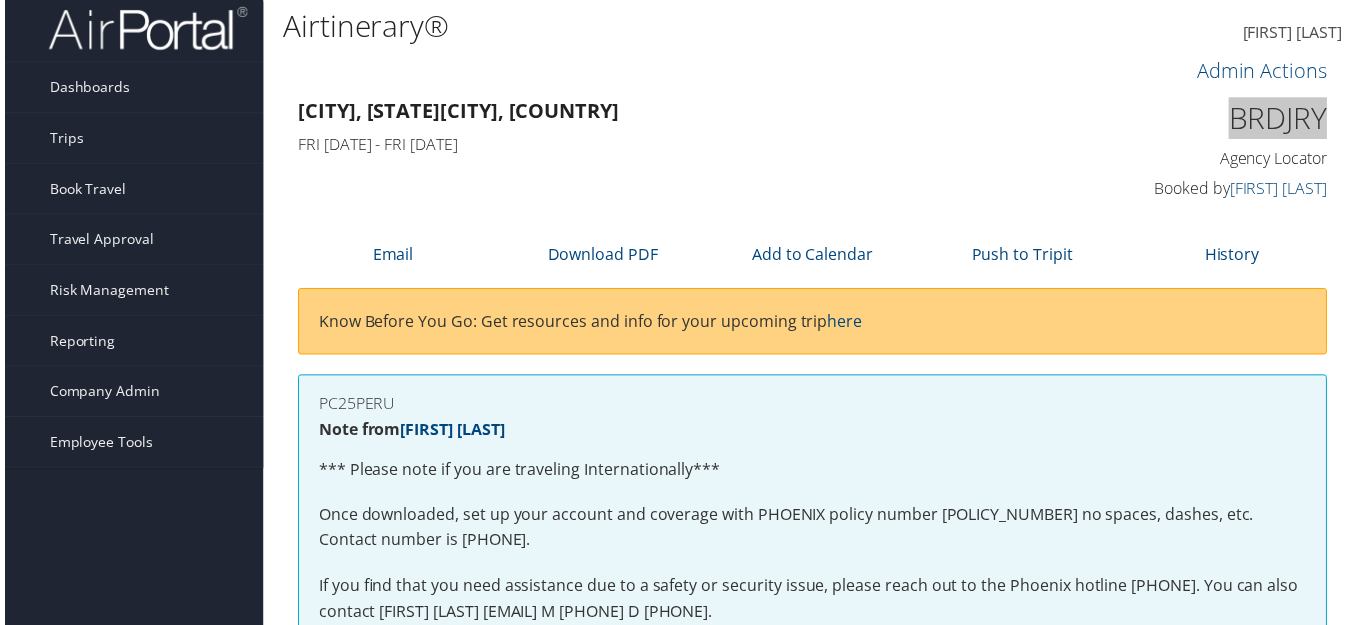 scroll, scrollTop: 0, scrollLeft: 0, axis: both 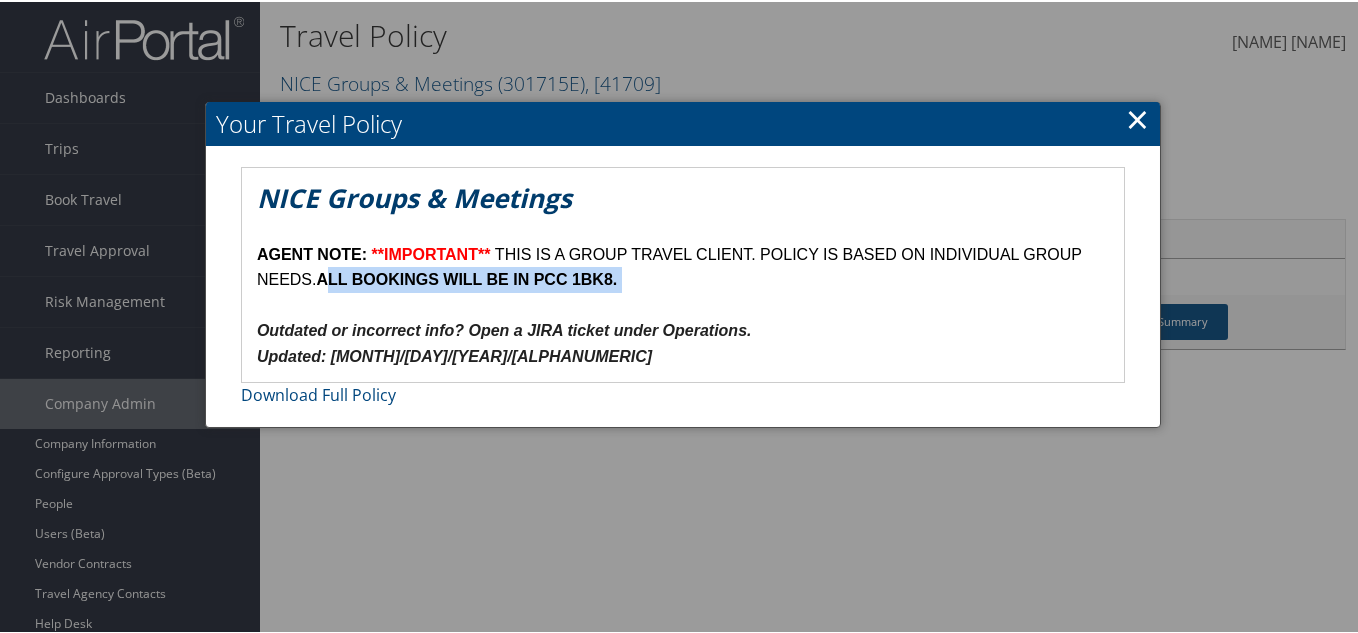 drag, startPoint x: 338, startPoint y: 280, endPoint x: 659, endPoint y: 277, distance: 321.014 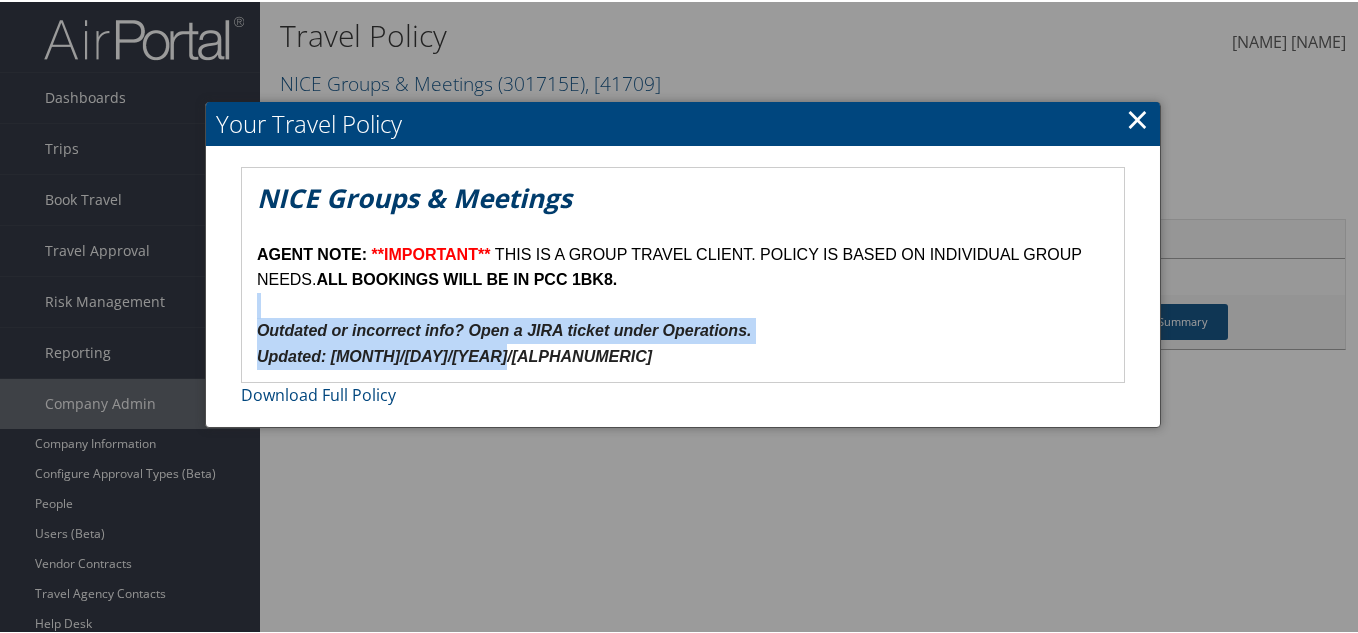 drag, startPoint x: 747, startPoint y: 305, endPoint x: 746, endPoint y: 343, distance: 38.013157 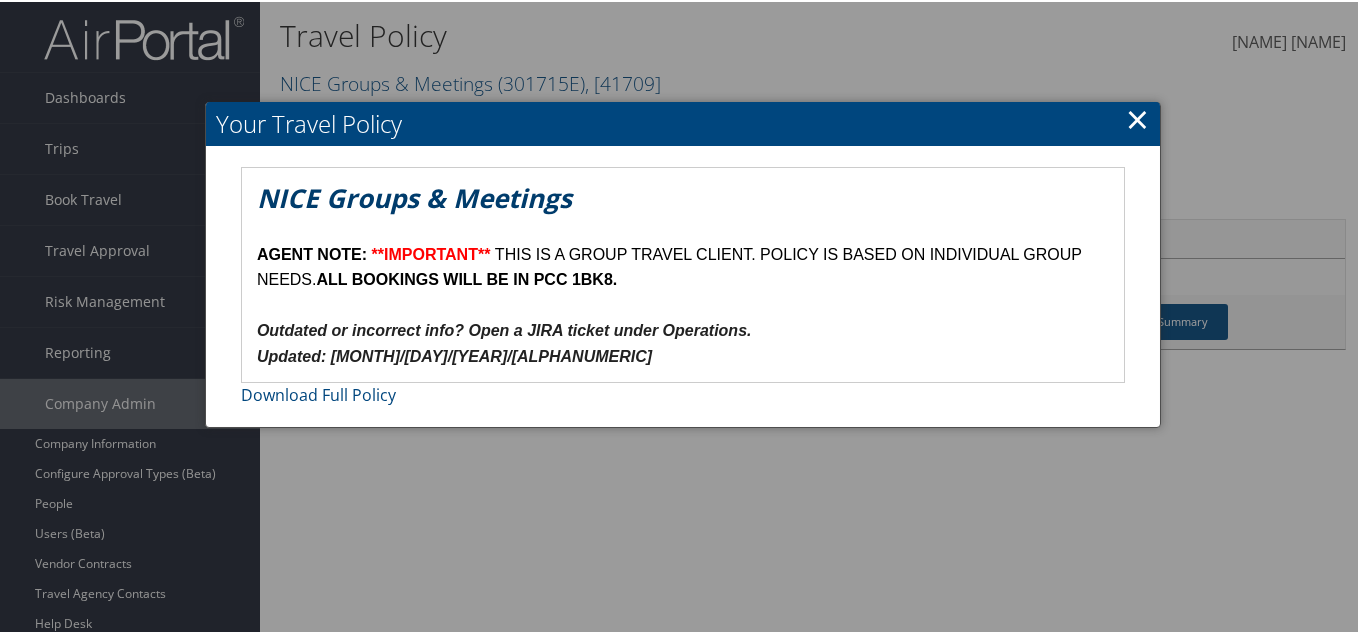 click on "Your Travel Policy" at bounding box center (683, 122) 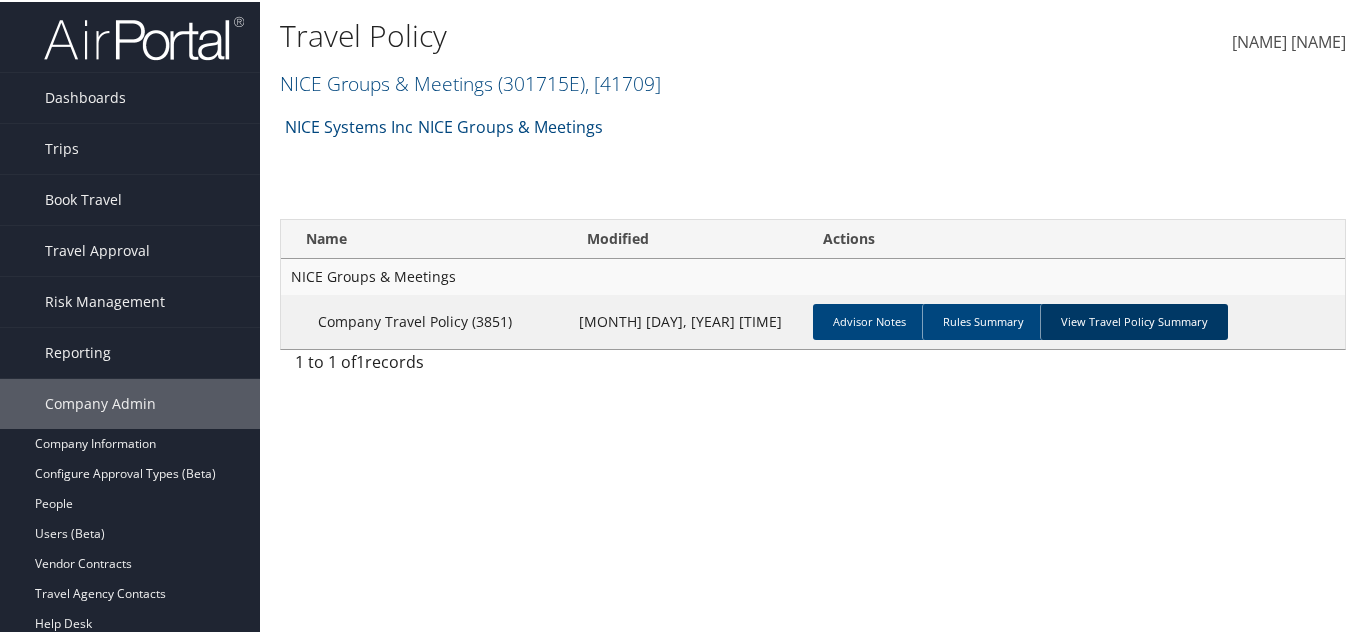 click on "View Travel Policy Summary" at bounding box center [1134, 320] 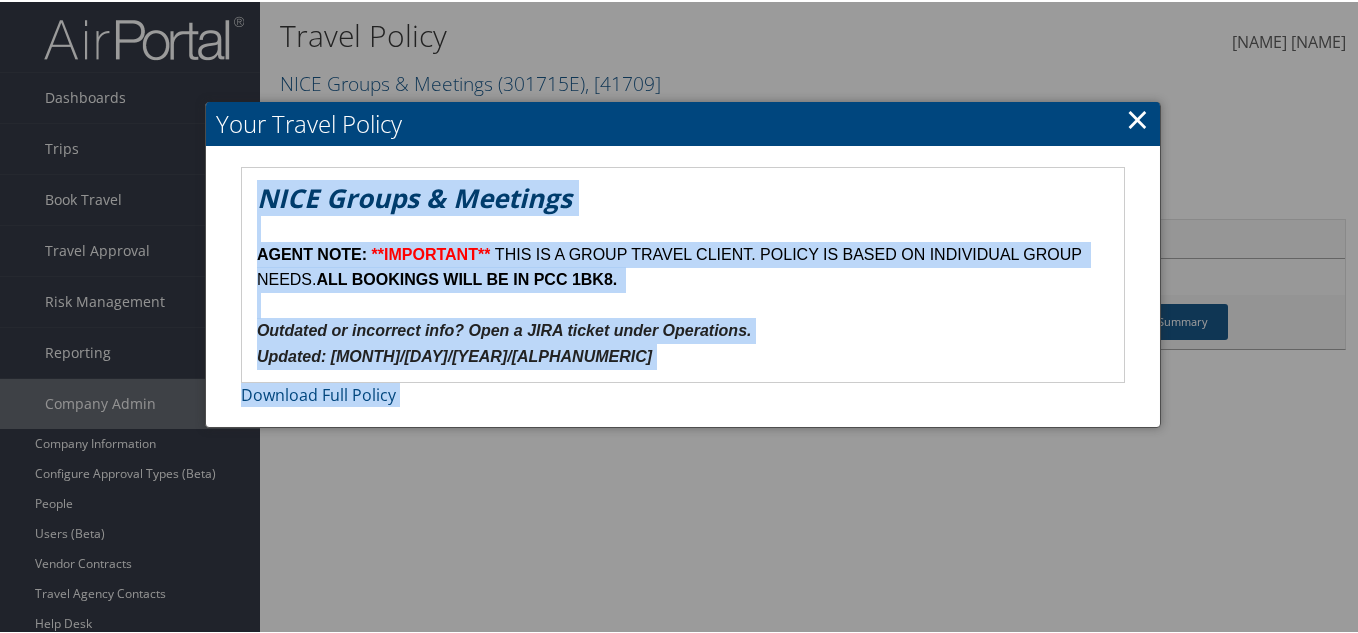 click on "Your Travel Policy
NICE Groups & Meetings AGENT NOTE:   **IMPORTANT**   THIS IS A GROUP TRAVEL CLIENT. POLICY IS BASED ON INDIVIDUAL GROUP NEEDS.  ALL BOOKINGS WILL BE IN PCC 1BK8.   Outdated or incorrect info? Open a JIRA ticket under Operations.  Updated: 1/31/25/MQ-OS-300002
Download Full Policy
×" at bounding box center [683, 263] 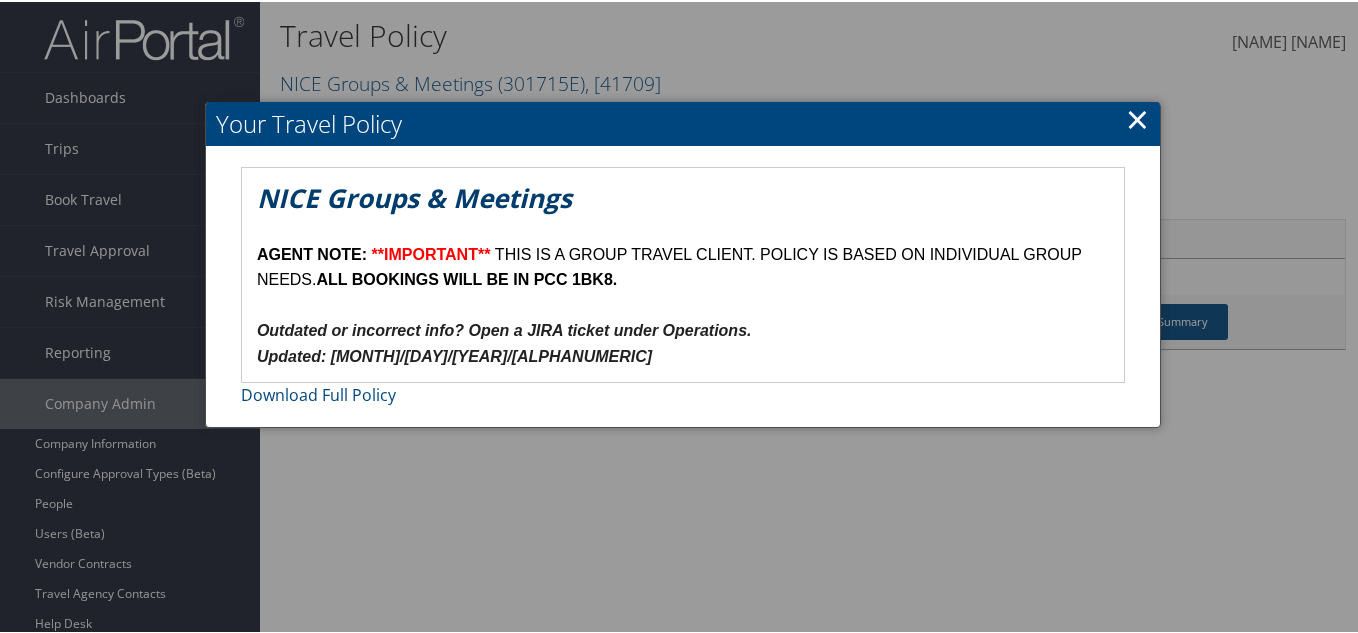 click on "×" at bounding box center [1137, 117] 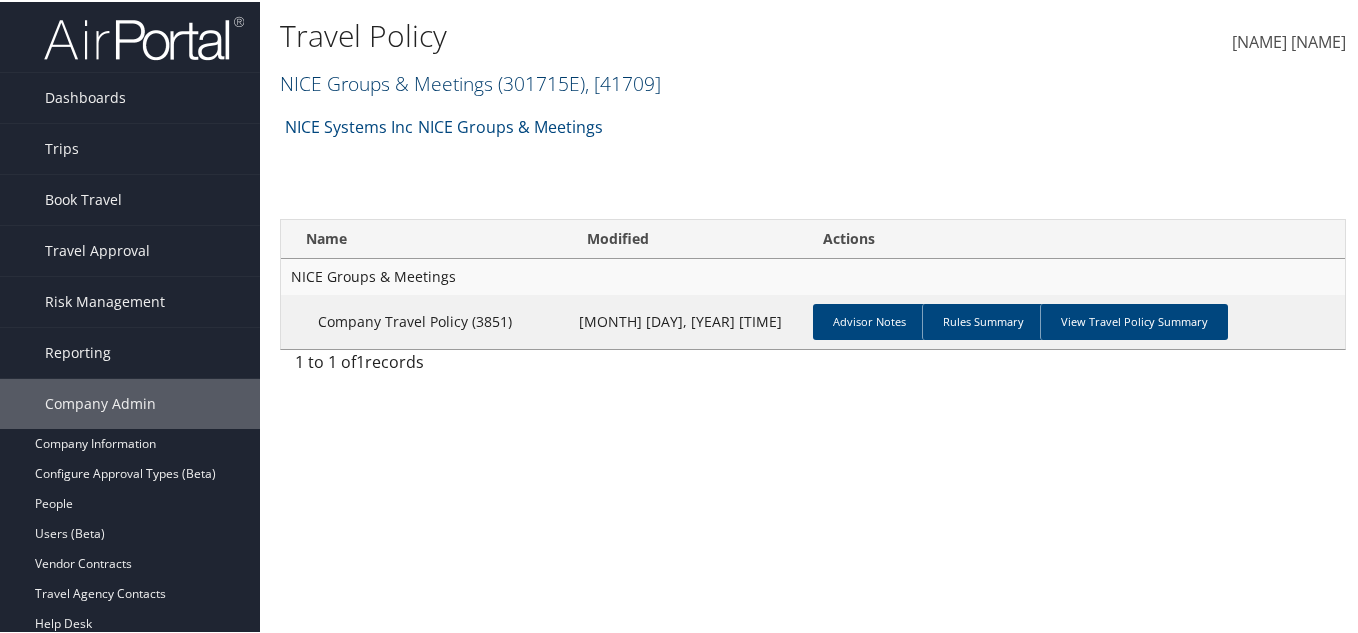click on "NICE Groups & Meetings   ( 301715E )  , [ 41709 ]" at bounding box center [470, 81] 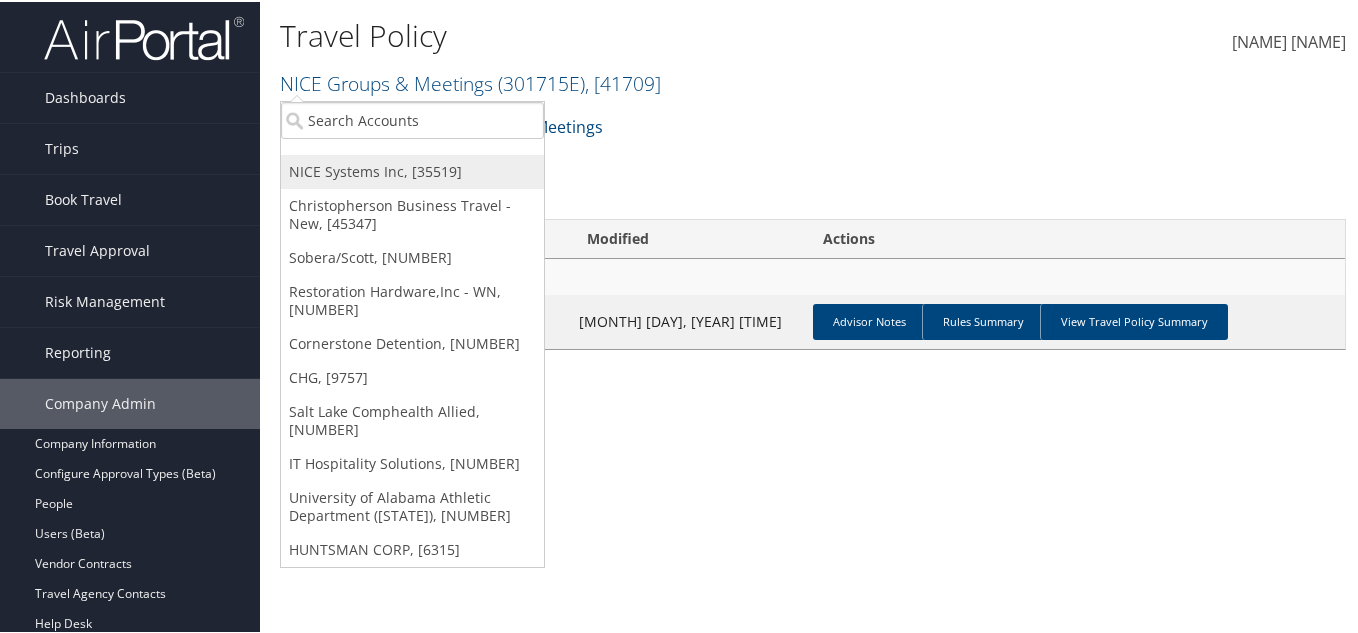 click on "NICE Systems Inc, [35519]" at bounding box center [412, 170] 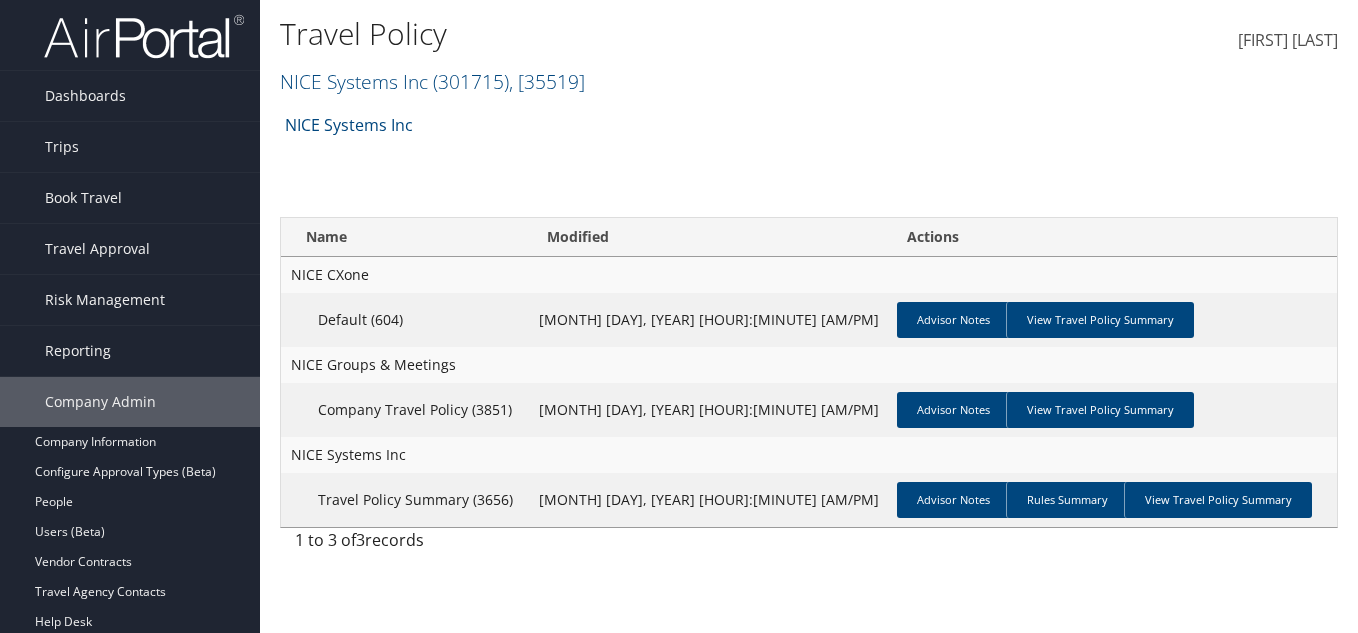 scroll, scrollTop: 0, scrollLeft: 0, axis: both 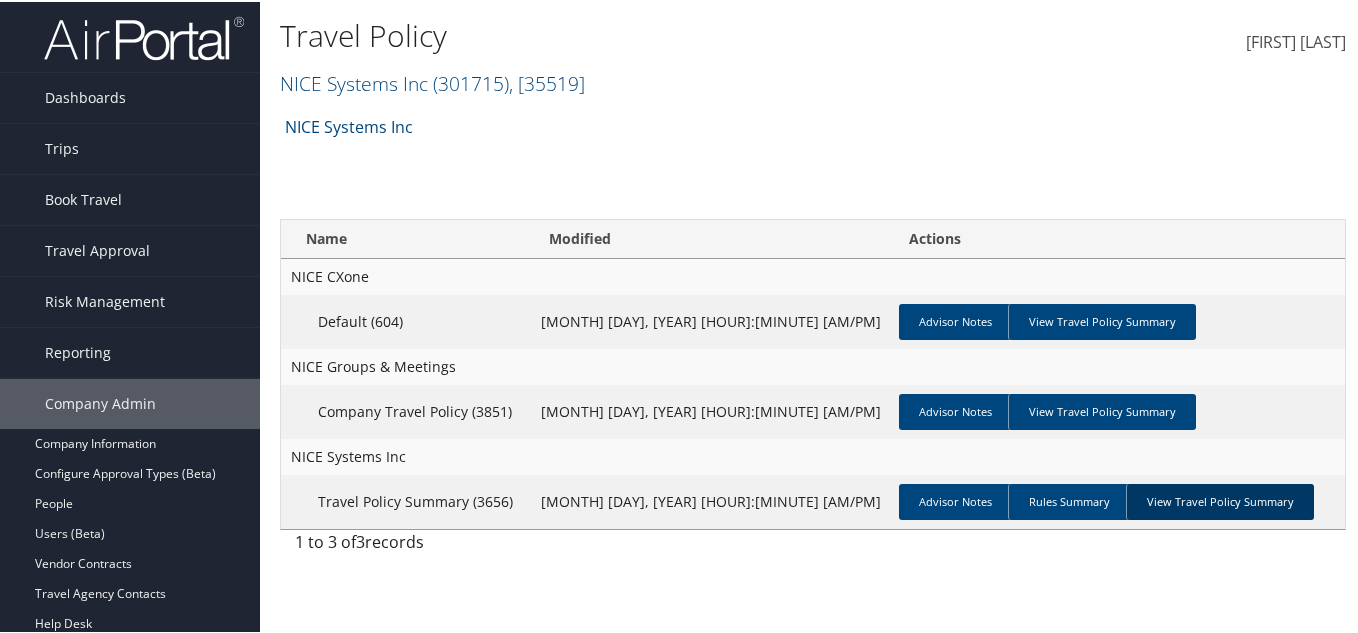 click on "View Travel Policy Summary" at bounding box center (1220, 500) 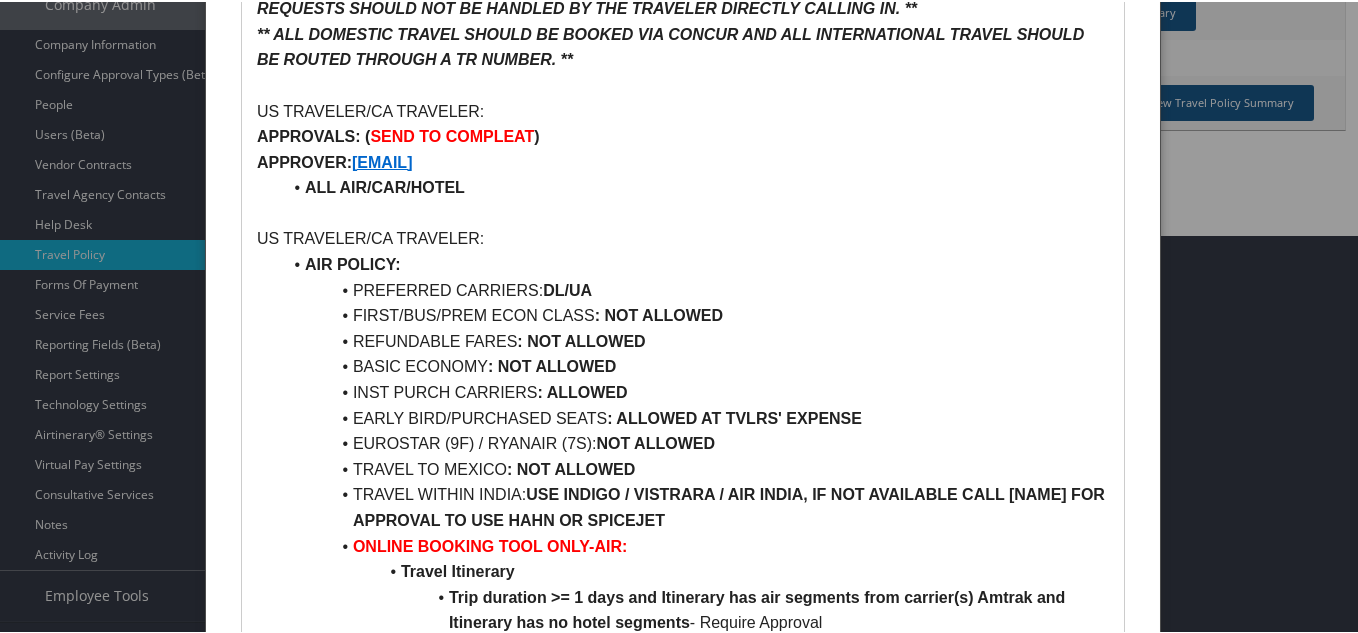 scroll, scrollTop: 400, scrollLeft: 0, axis: vertical 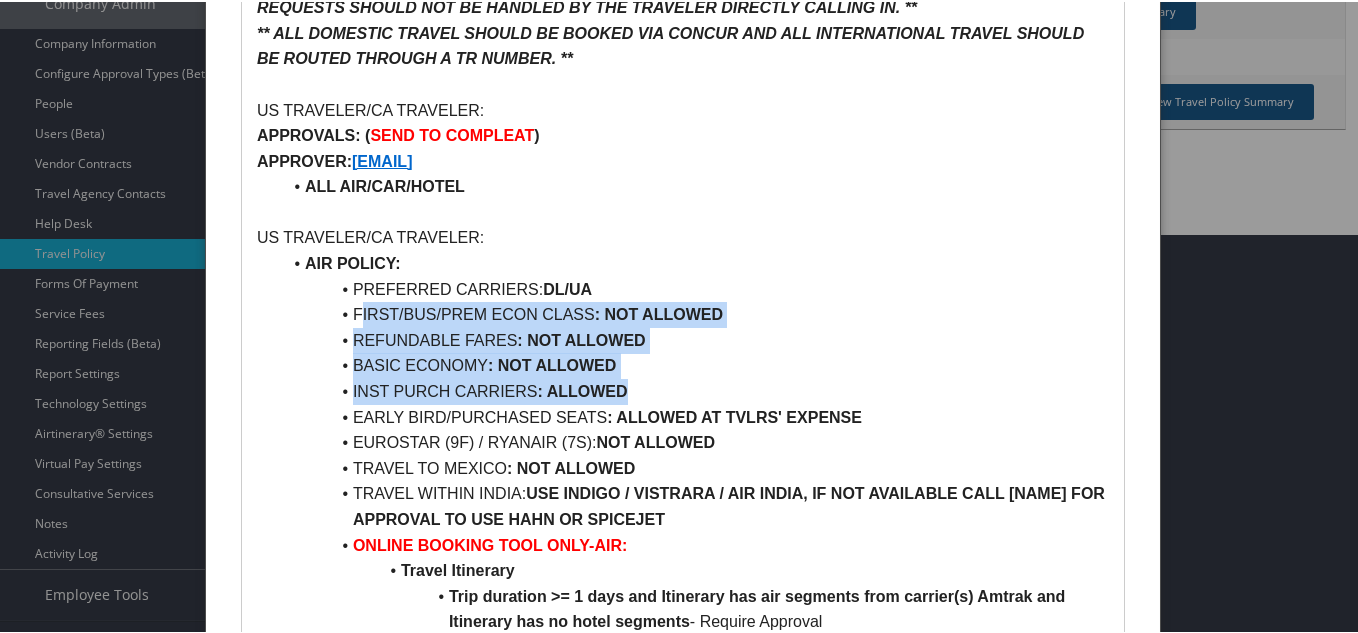 drag, startPoint x: 392, startPoint y: 313, endPoint x: 740, endPoint y: 380, distance: 354.39102 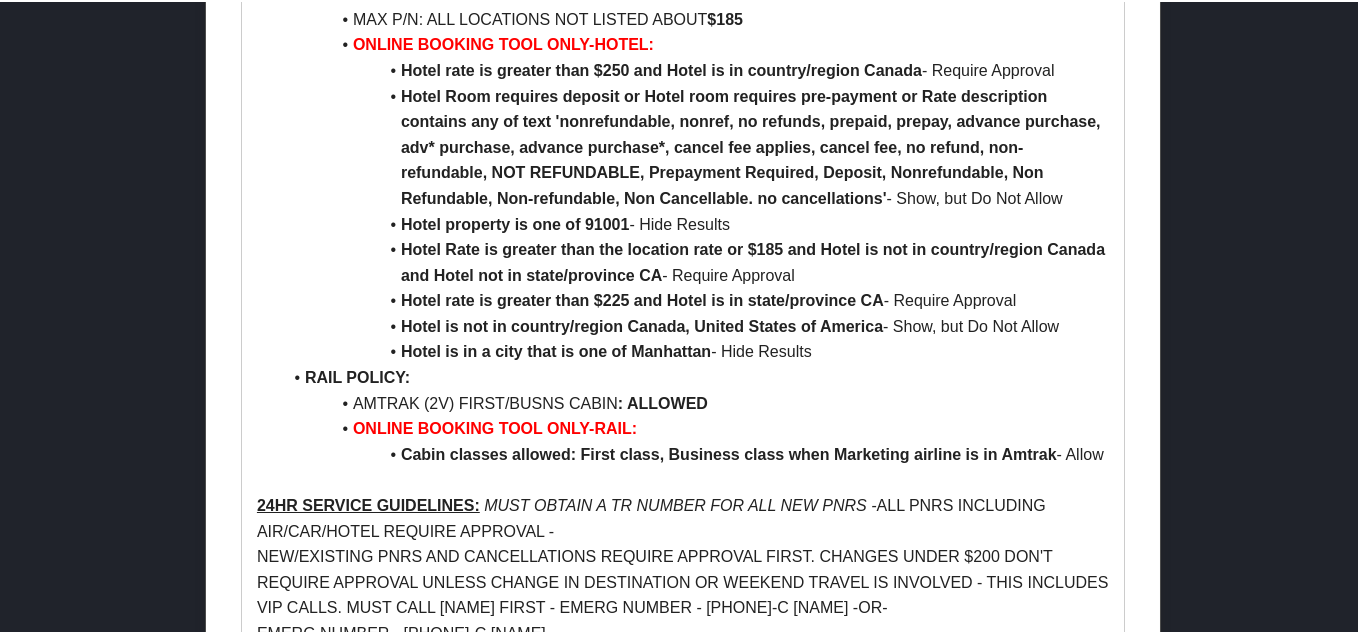 scroll, scrollTop: 3836, scrollLeft: 0, axis: vertical 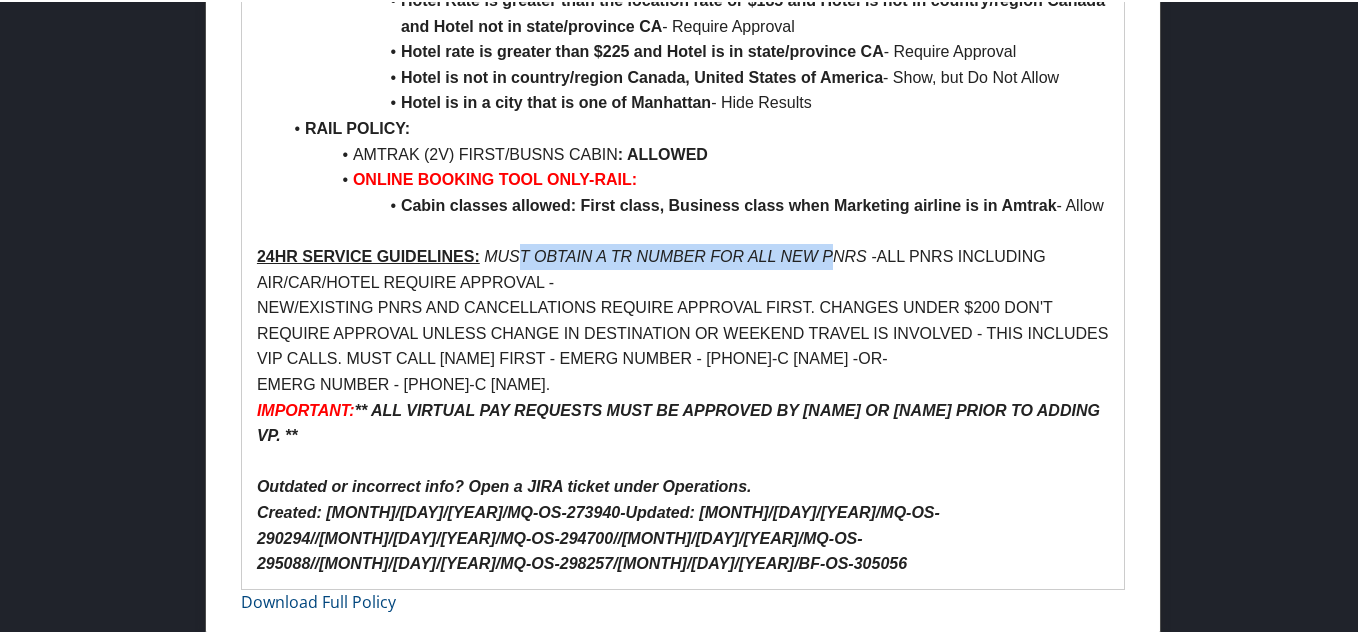 drag, startPoint x: 523, startPoint y: 247, endPoint x: 835, endPoint y: 259, distance: 312.23068 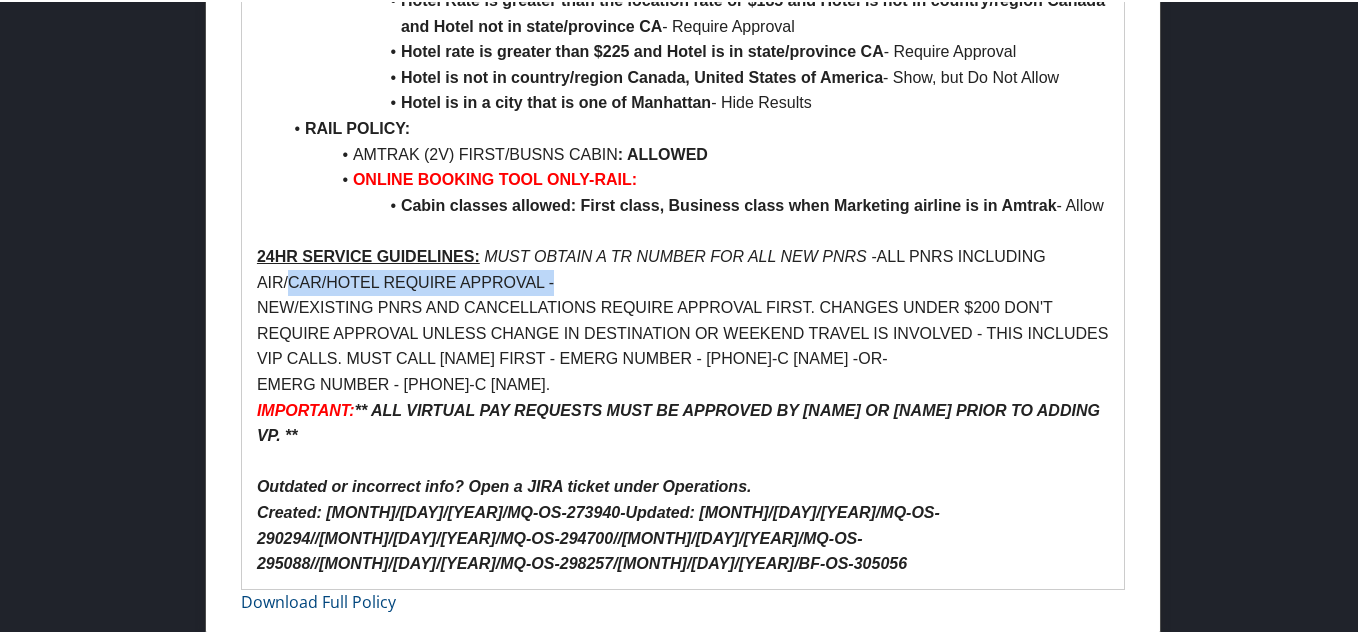 drag, startPoint x: 377, startPoint y: 284, endPoint x: 606, endPoint y: 292, distance: 229.1397 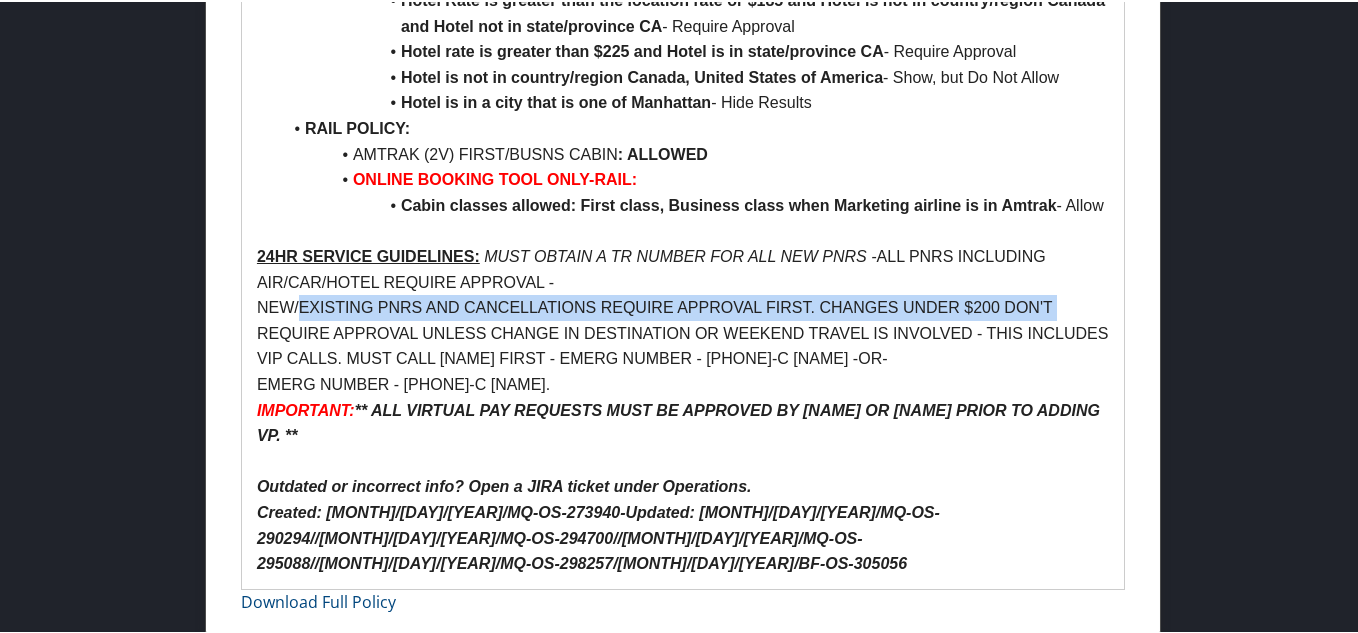 drag, startPoint x: 299, startPoint y: 304, endPoint x: 1062, endPoint y: 308, distance: 763.0105 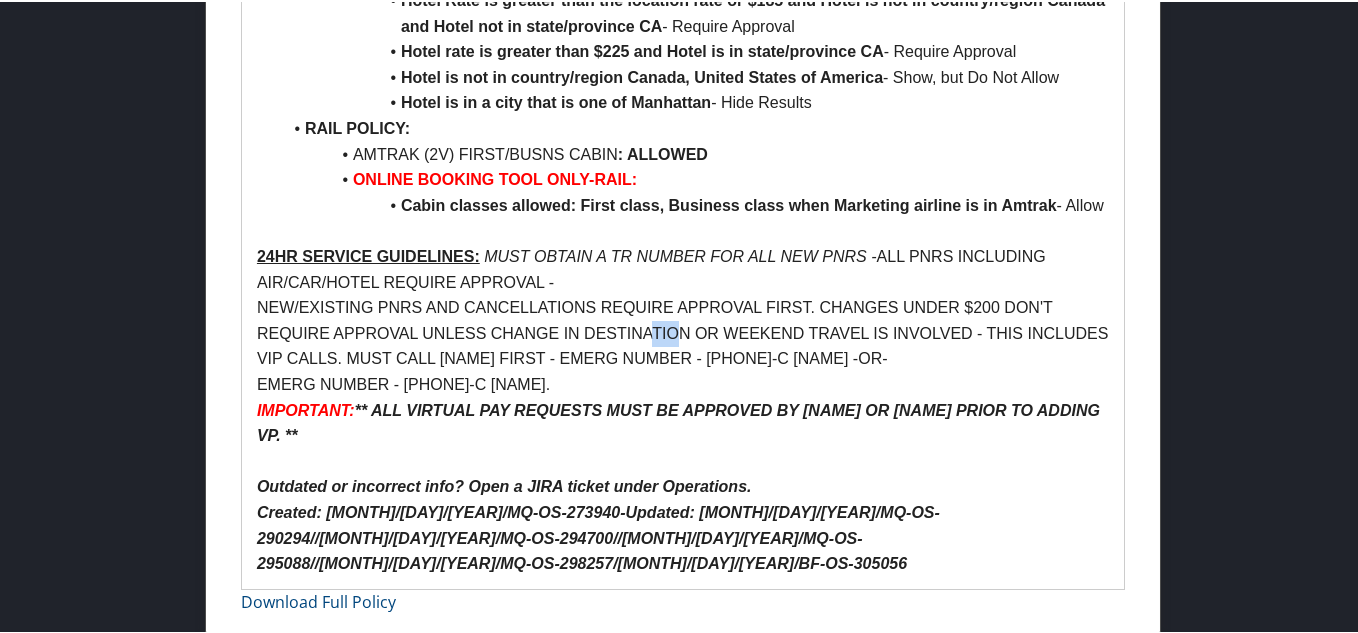 drag, startPoint x: 662, startPoint y: 327, endPoint x: 675, endPoint y: 327, distance: 13 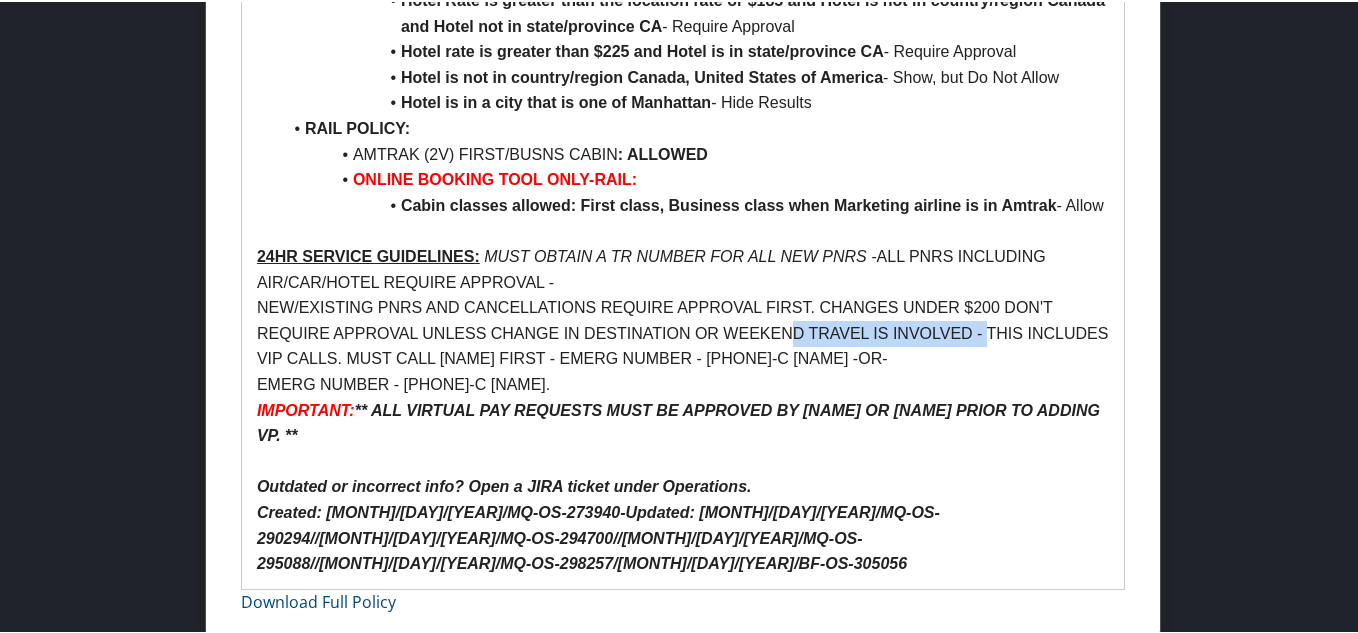 drag, startPoint x: 793, startPoint y: 335, endPoint x: 987, endPoint y: 330, distance: 194.06442 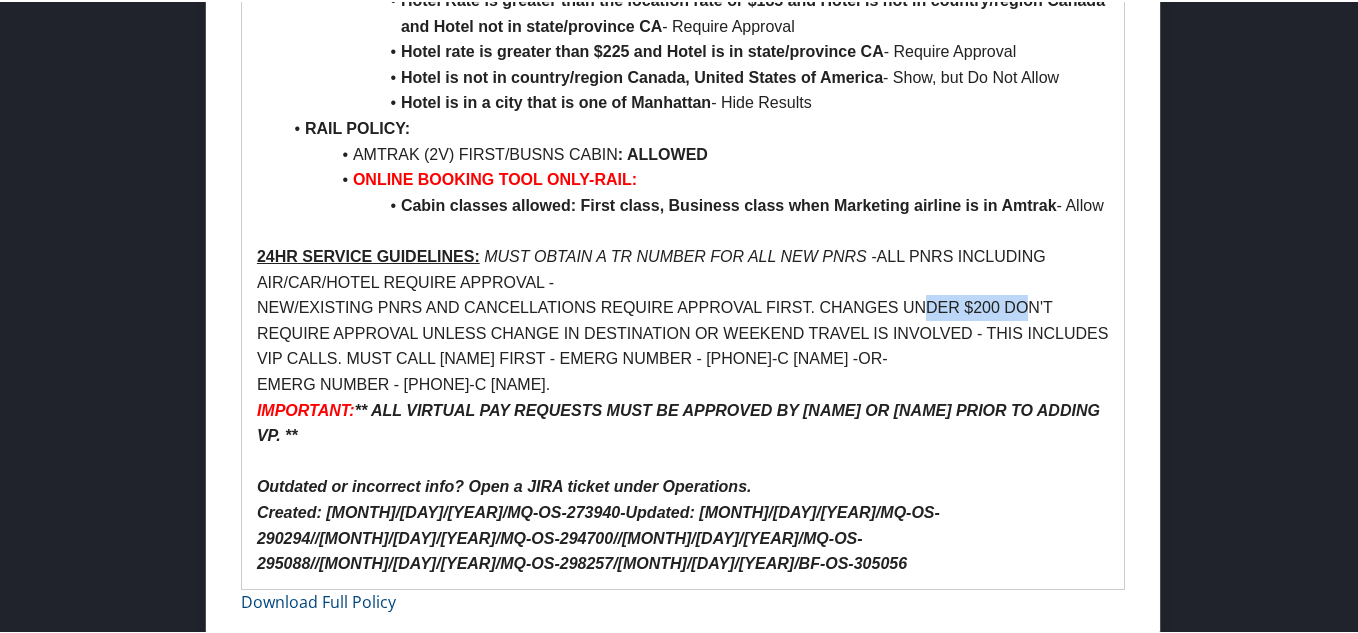 drag, startPoint x: 988, startPoint y: 313, endPoint x: 1028, endPoint y: 313, distance: 40 